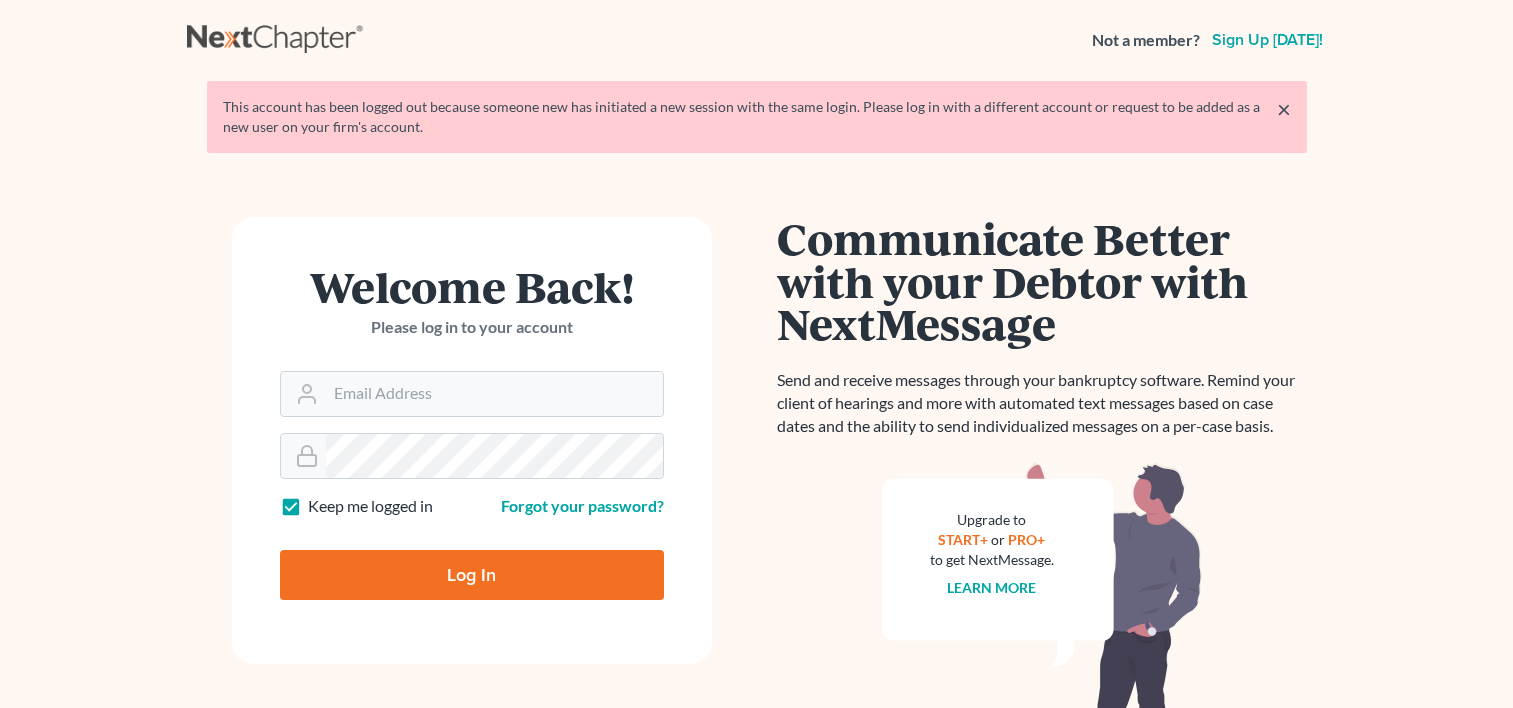 scroll, scrollTop: 0, scrollLeft: 0, axis: both 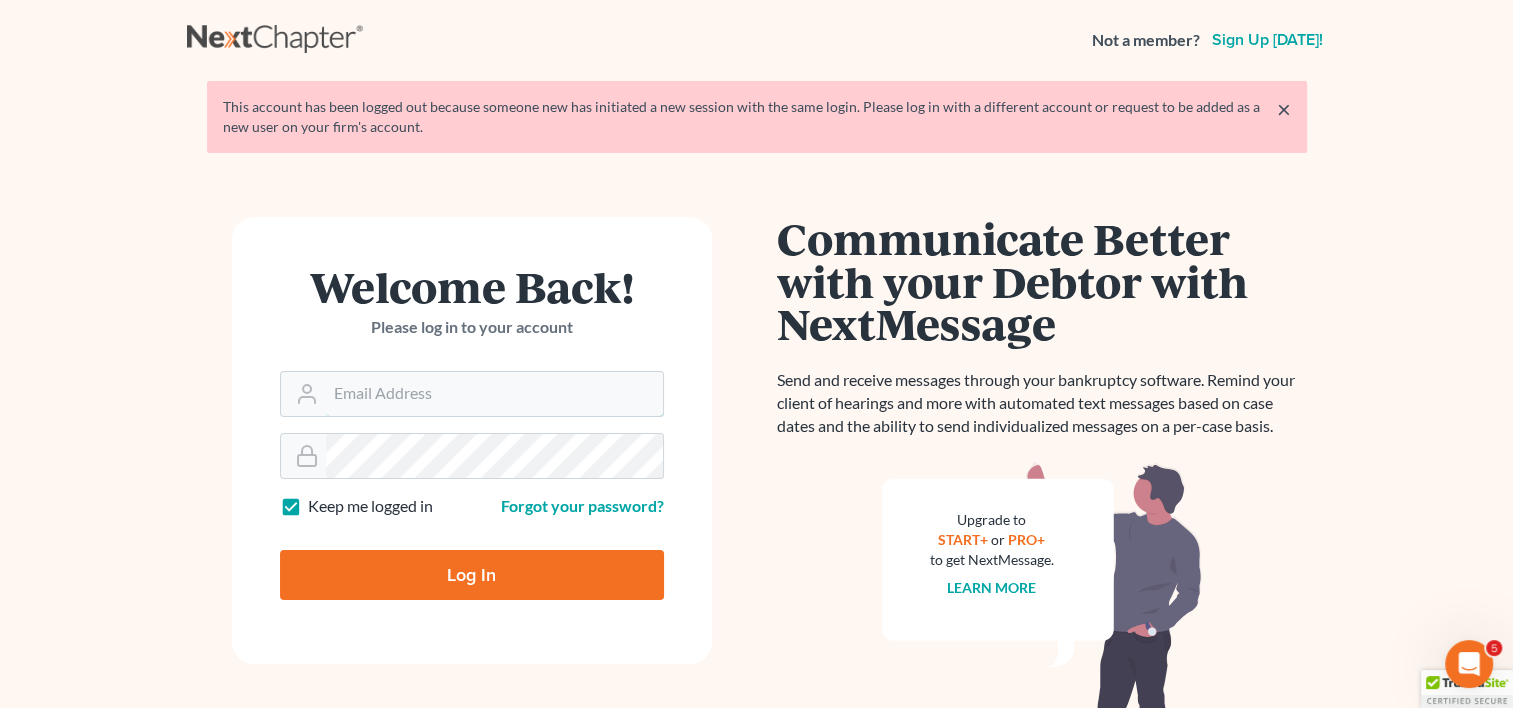 type on "[EMAIL_ADDRESS][DOMAIN_NAME]" 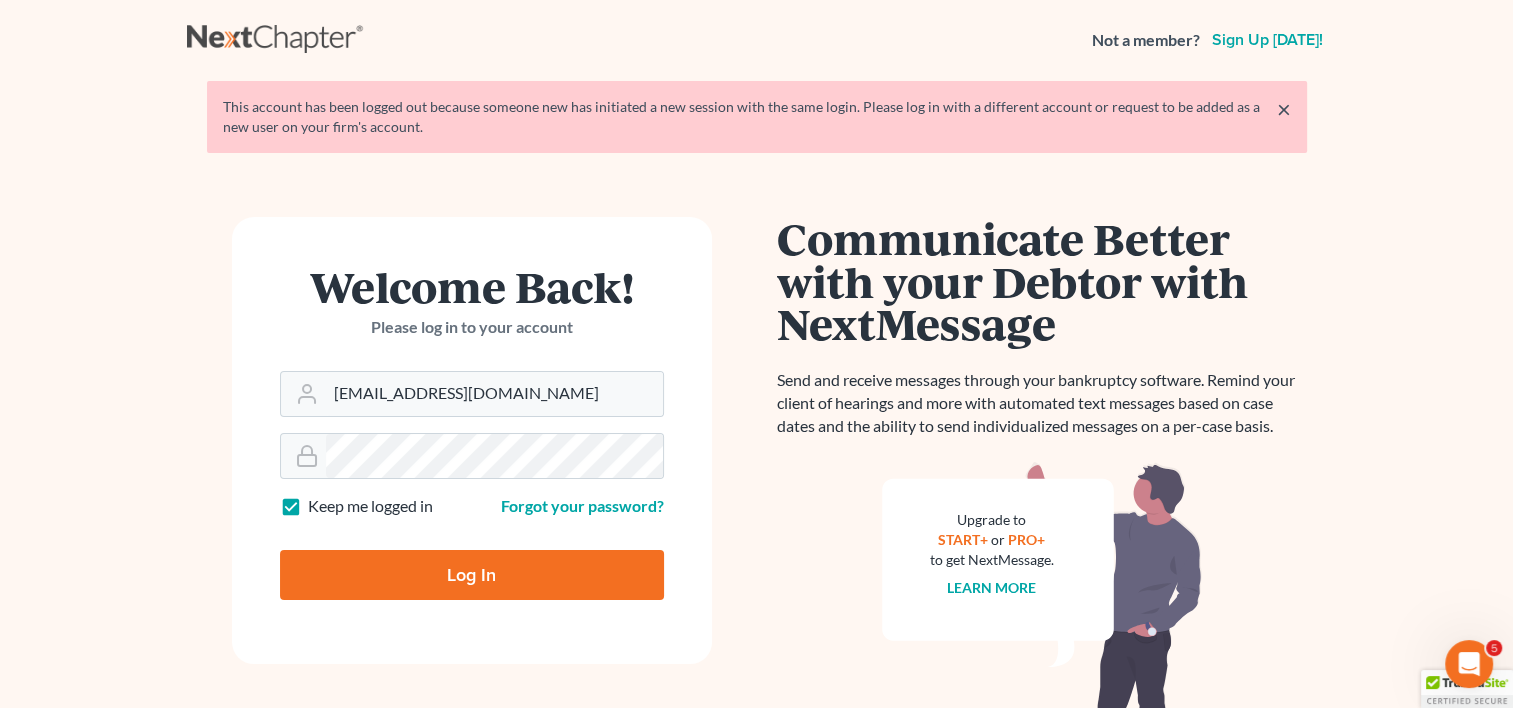 click on "Welcome Back! Please log in to your account Email Address [EMAIL_ADDRESS][DOMAIN_NAME] Password Keep me logged in Forgot your password? Log In" at bounding box center (472, 440) 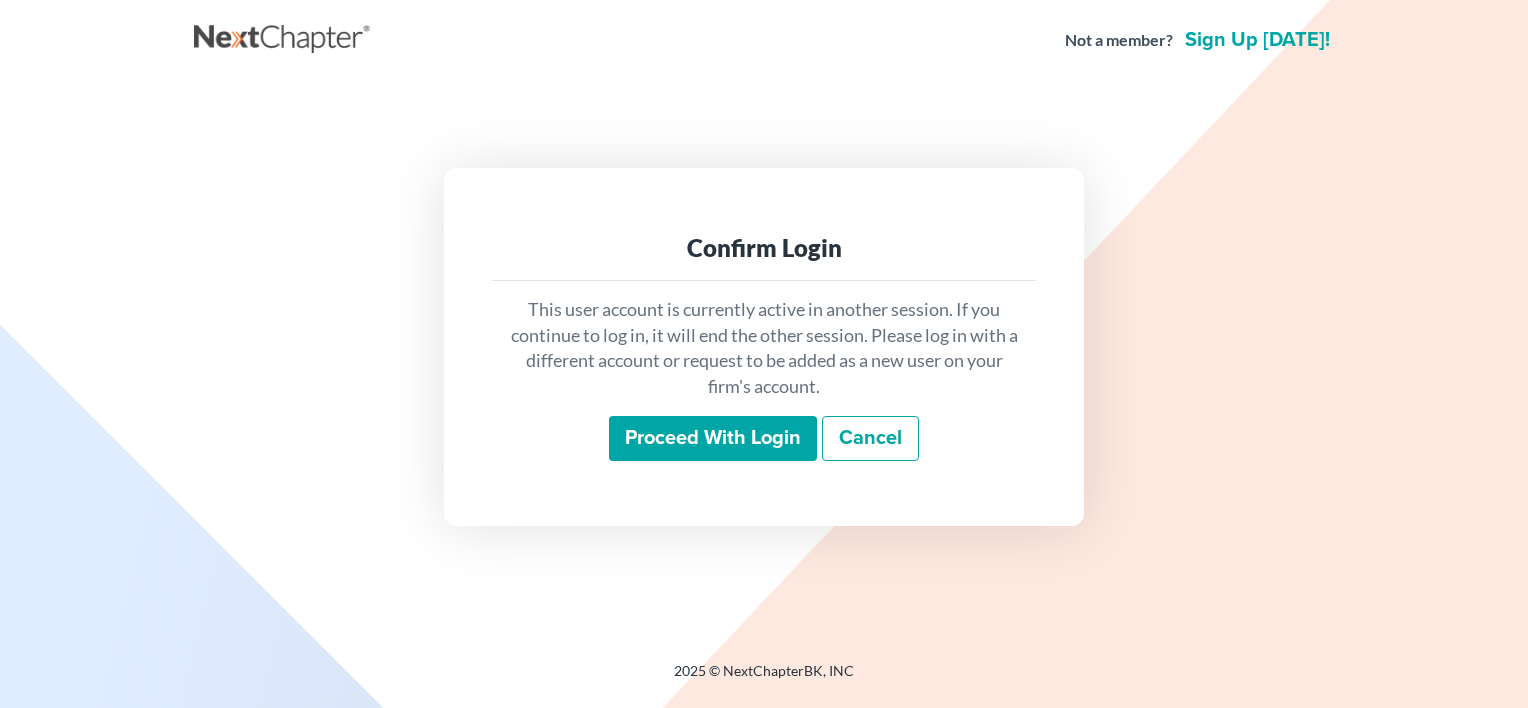 scroll, scrollTop: 0, scrollLeft: 0, axis: both 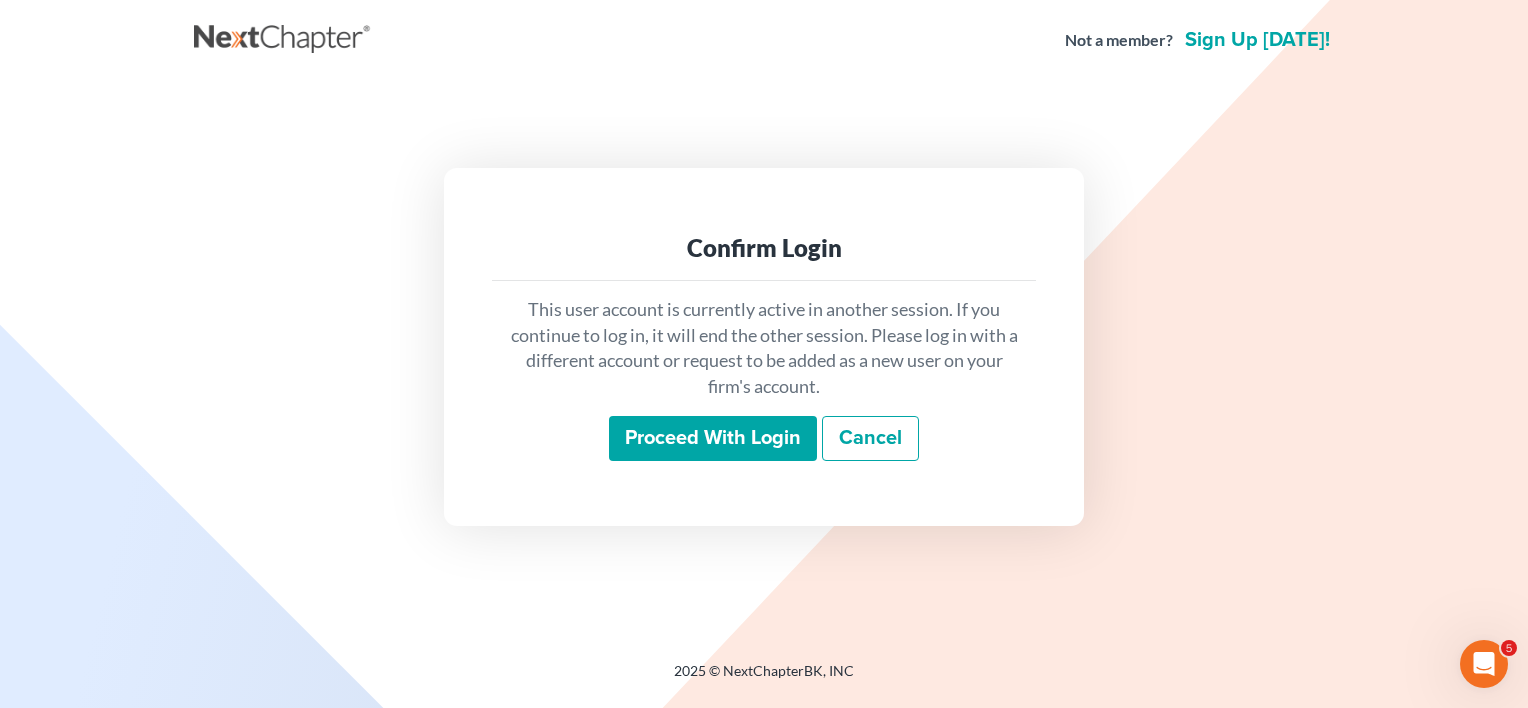 click on "Proceed with login" at bounding box center (713, 439) 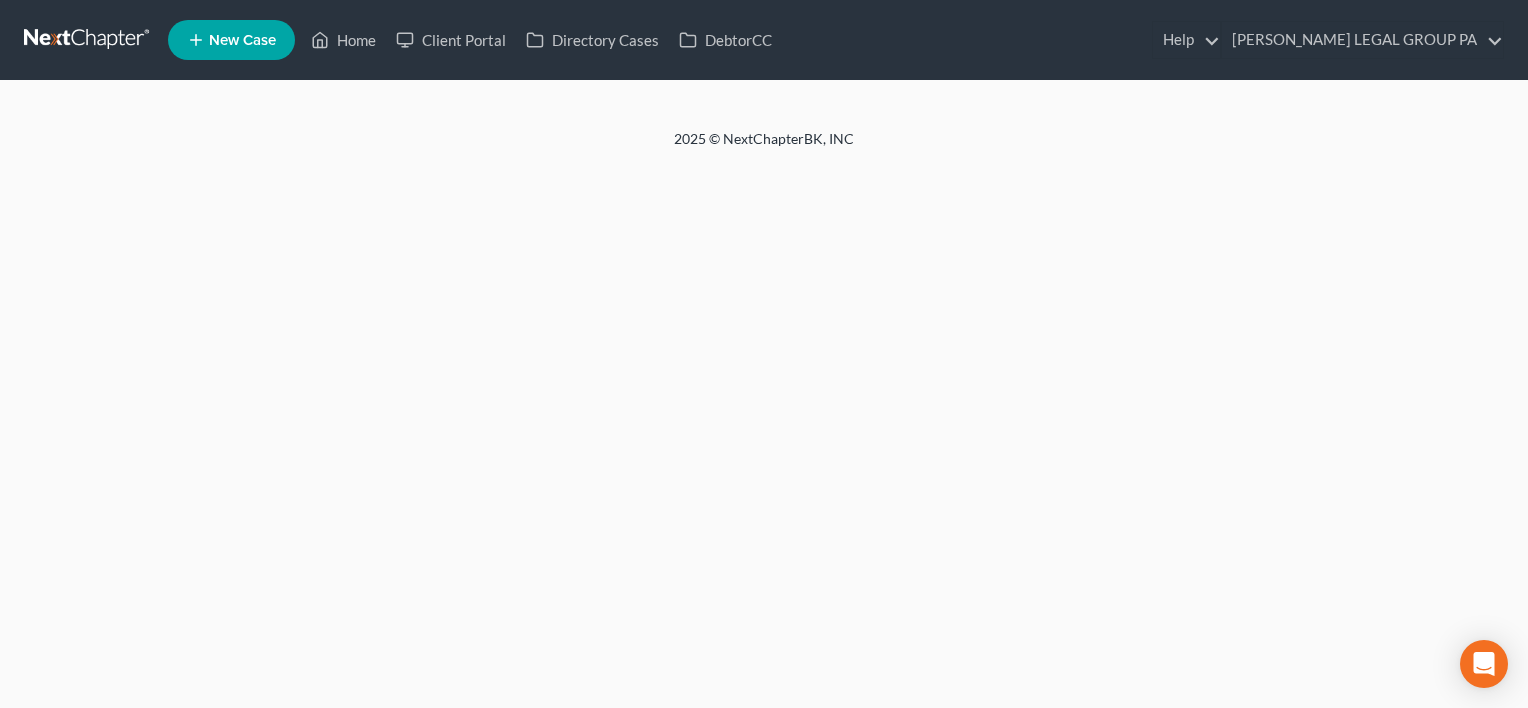 scroll, scrollTop: 0, scrollLeft: 0, axis: both 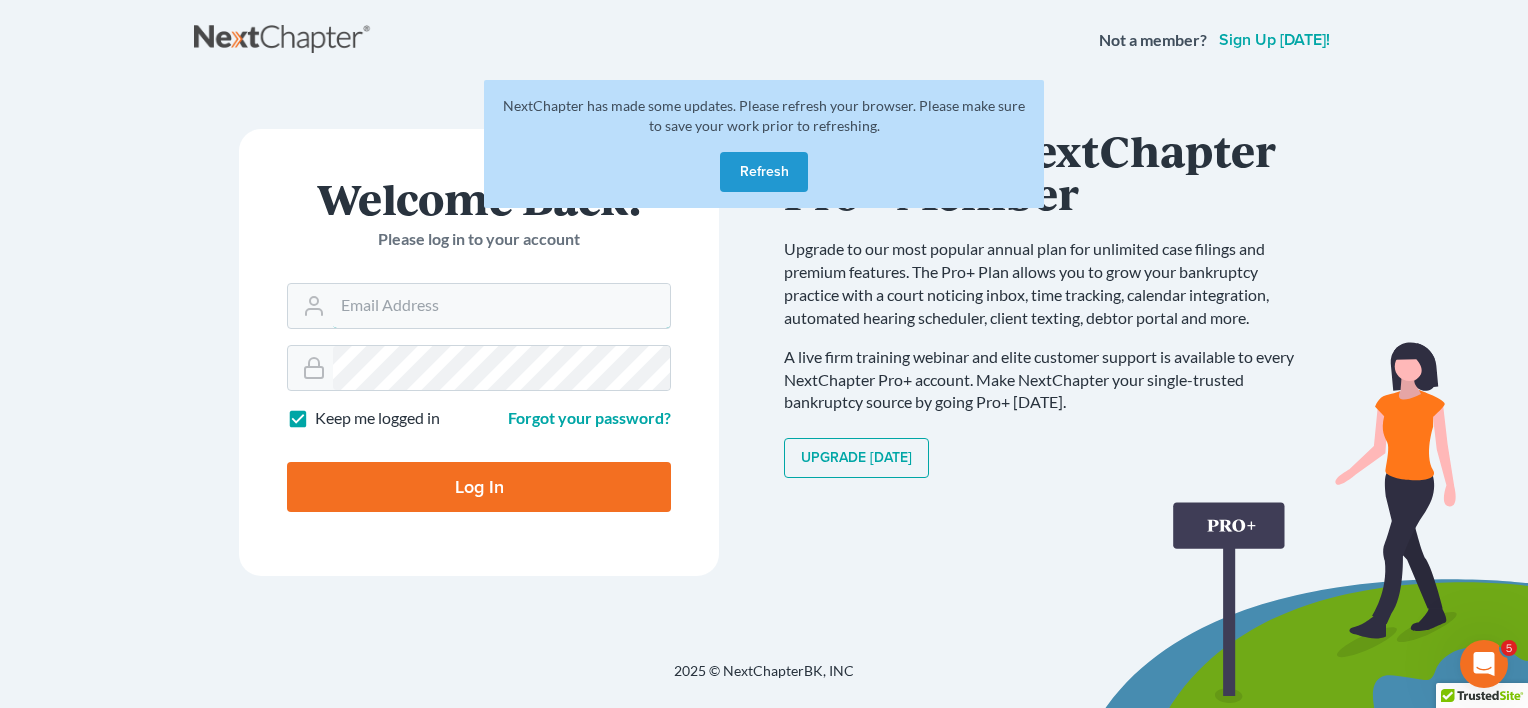 type on "[EMAIL_ADDRESS][DOMAIN_NAME]" 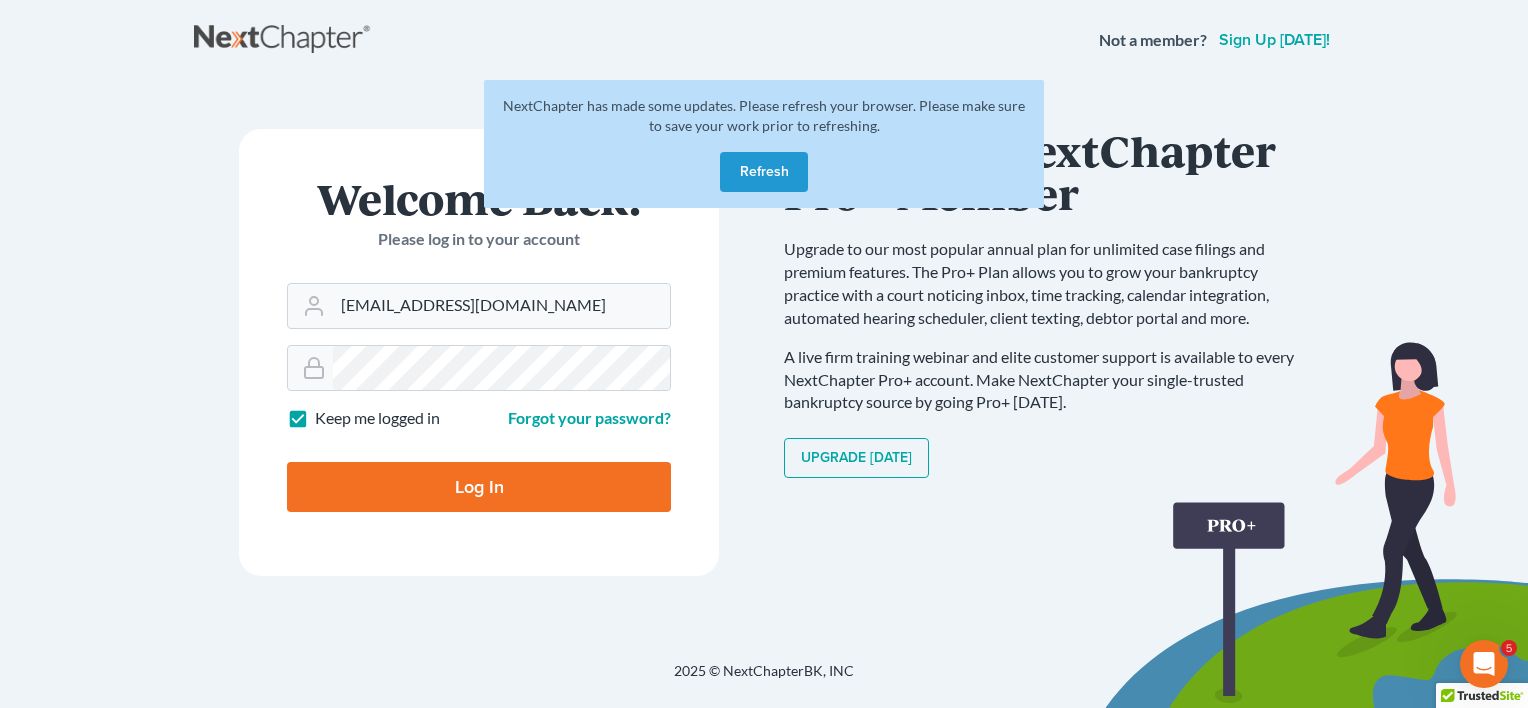 click on "Log In" at bounding box center [479, 487] 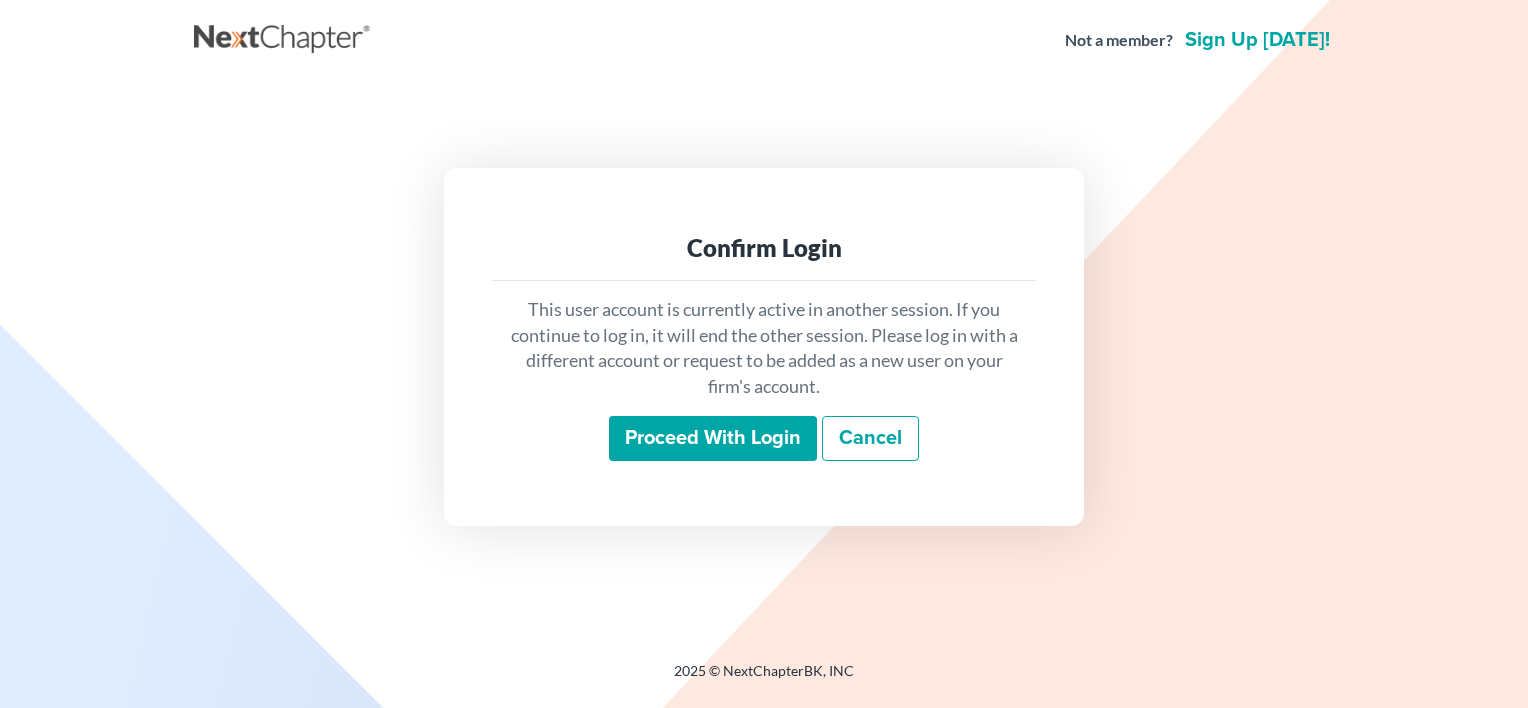 scroll, scrollTop: 0, scrollLeft: 0, axis: both 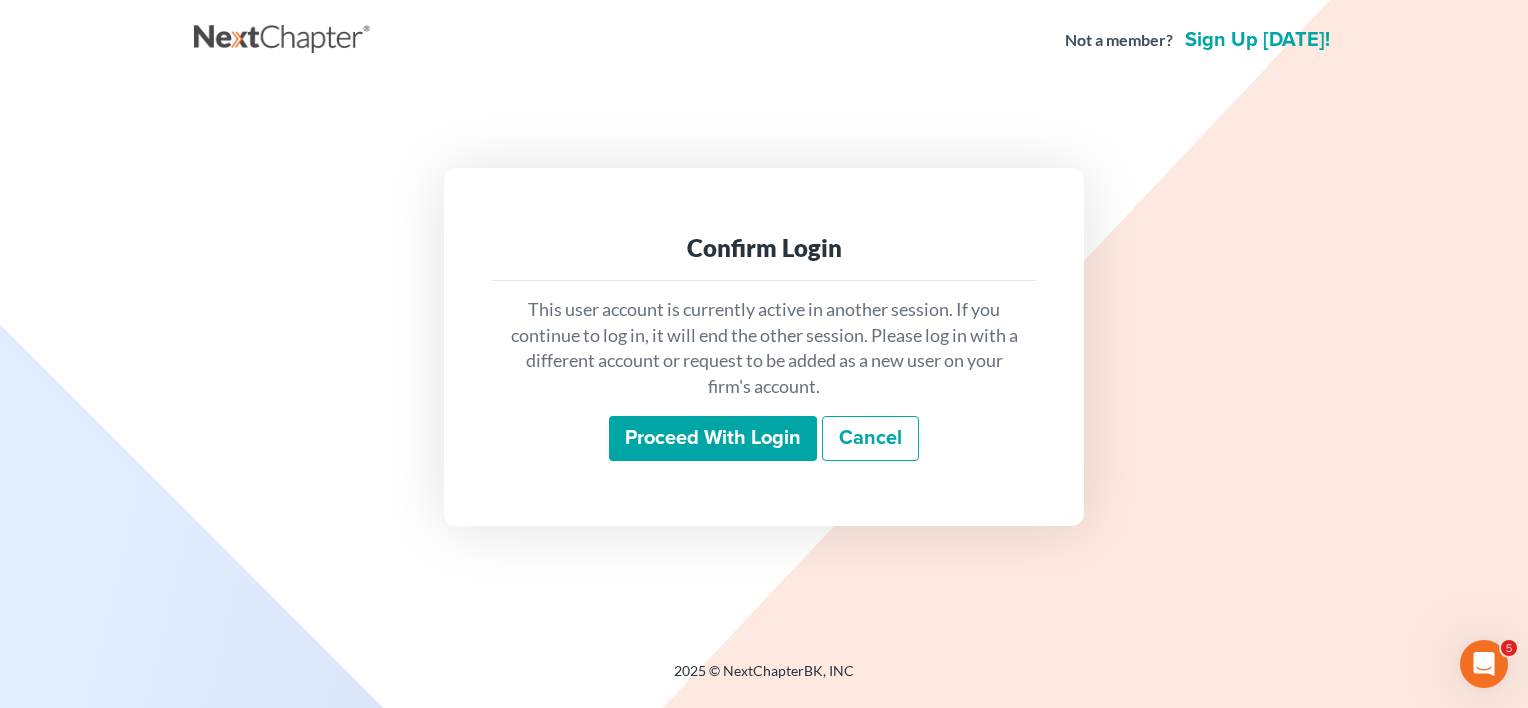 click on "Proceed with login" at bounding box center (713, 439) 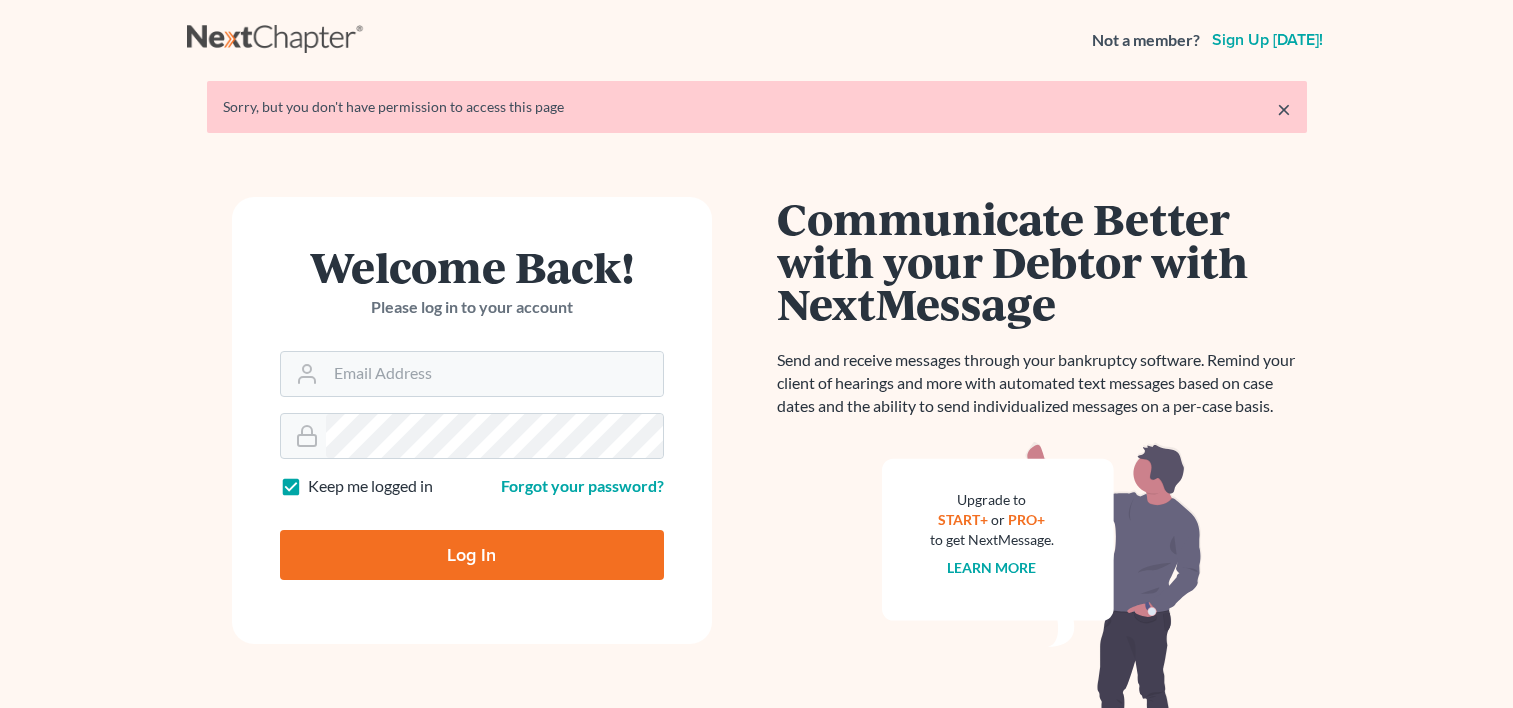 scroll, scrollTop: 0, scrollLeft: 0, axis: both 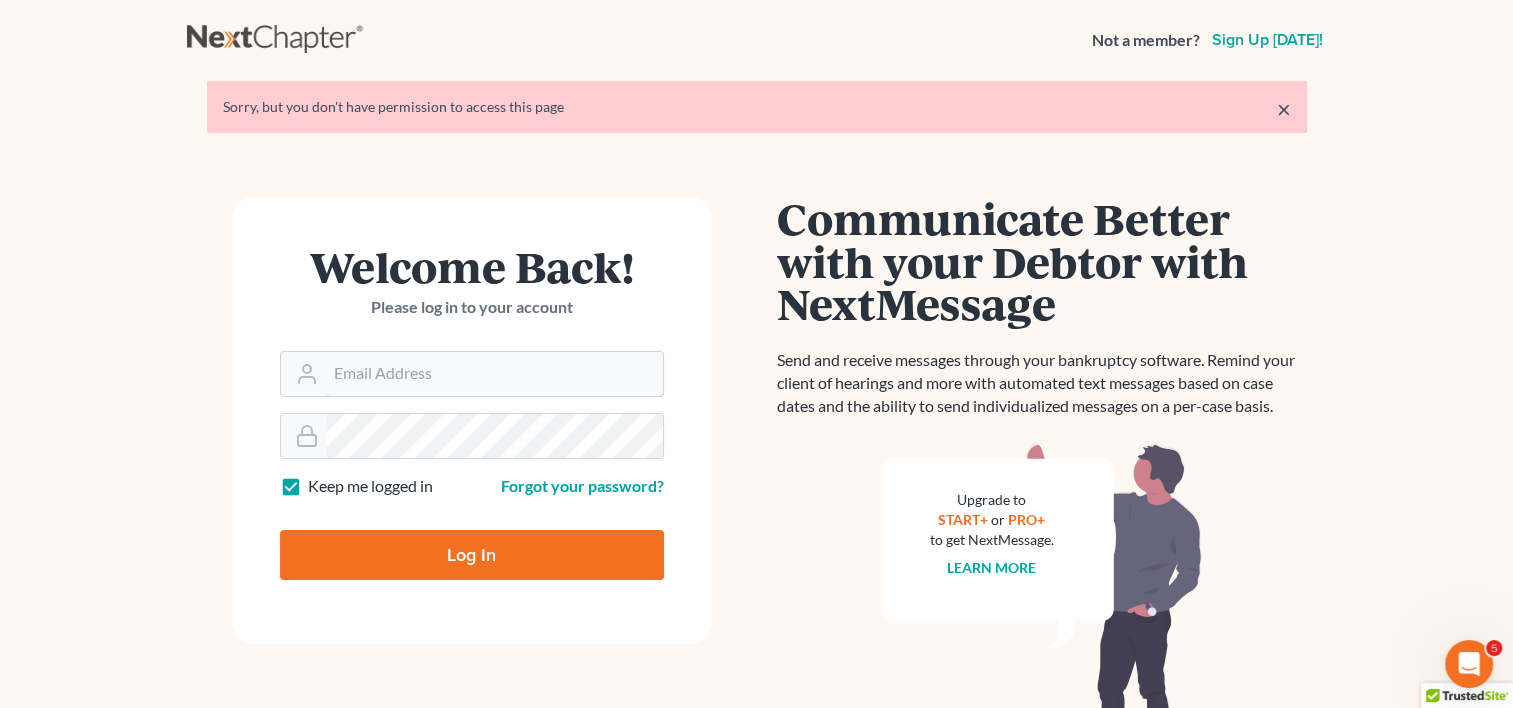 type on "kcase@wellerlegalgroup.com" 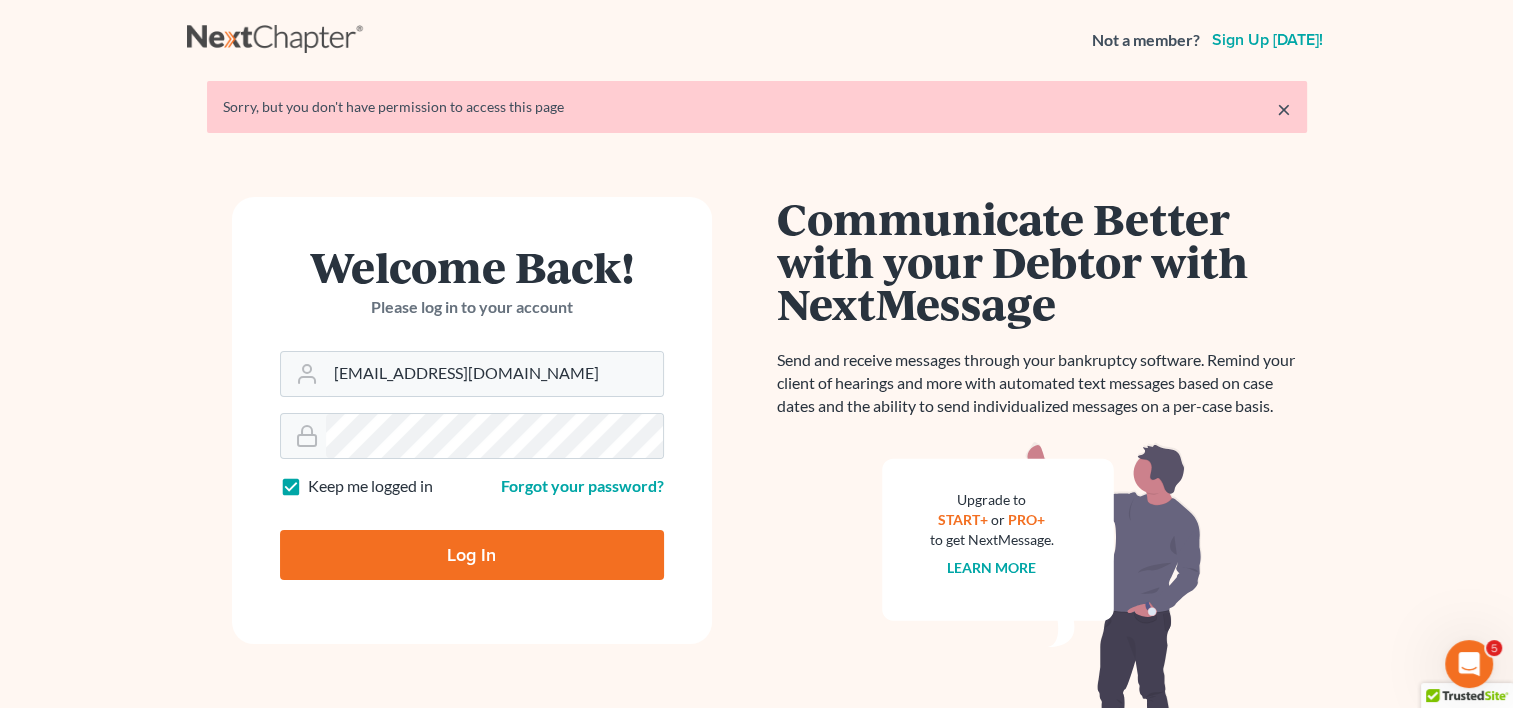 click on "Log In" at bounding box center (472, 555) 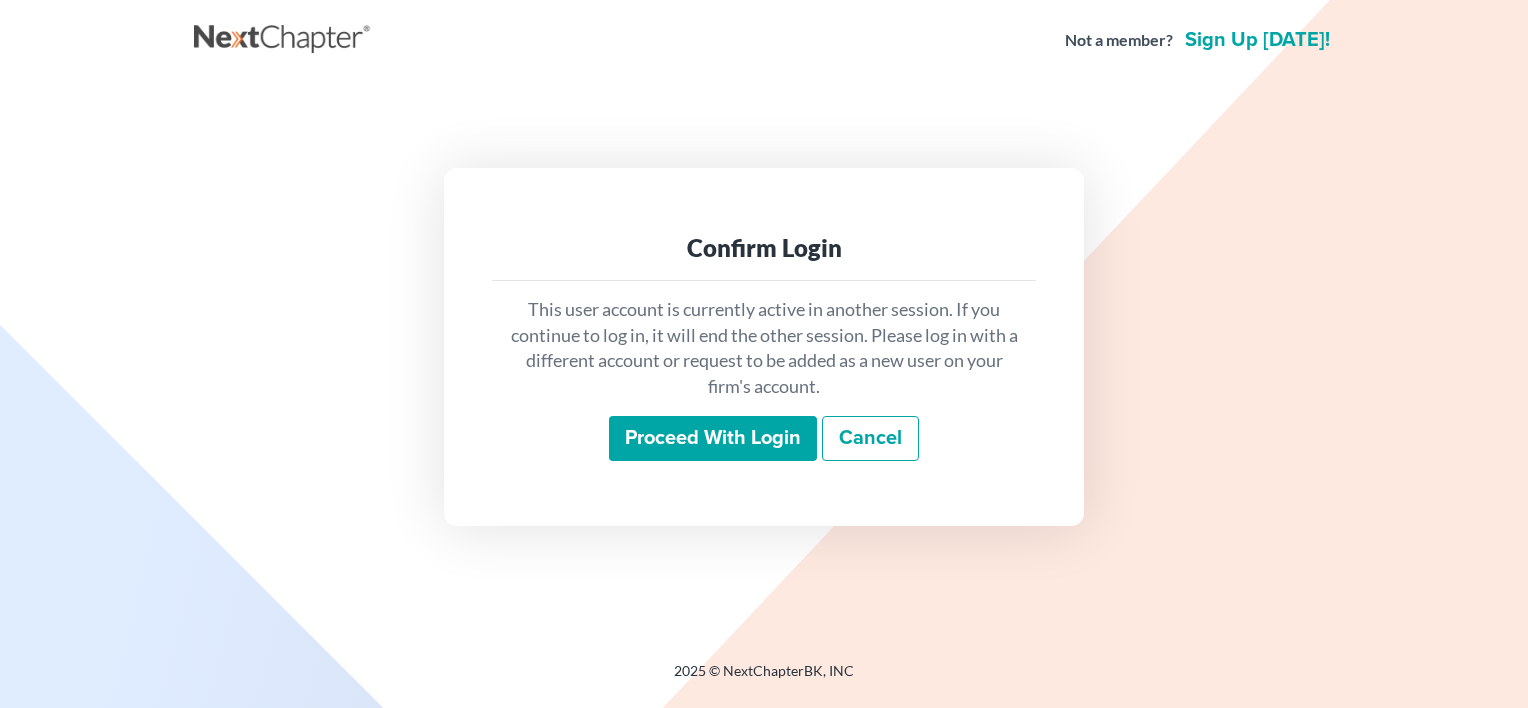 scroll, scrollTop: 0, scrollLeft: 0, axis: both 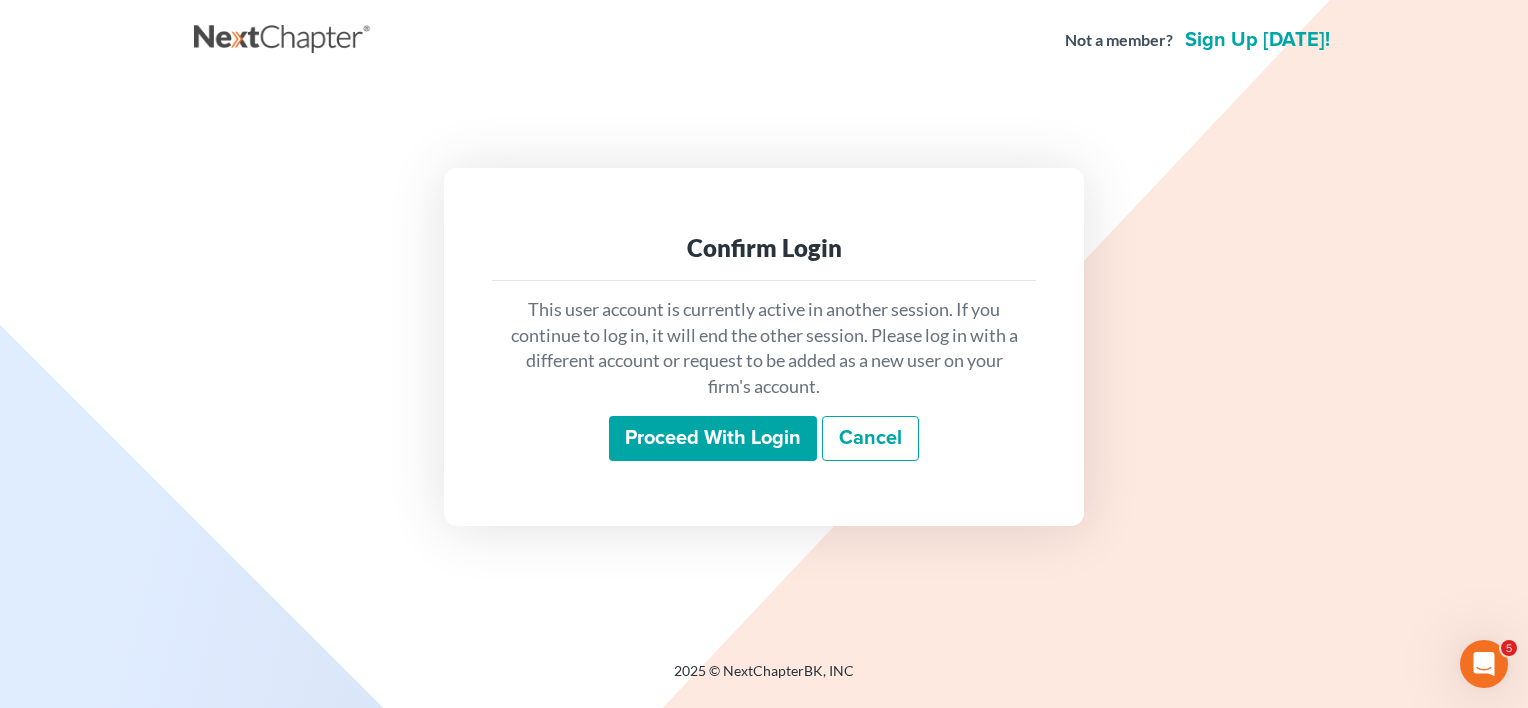 click on "Proceed with login" at bounding box center [713, 439] 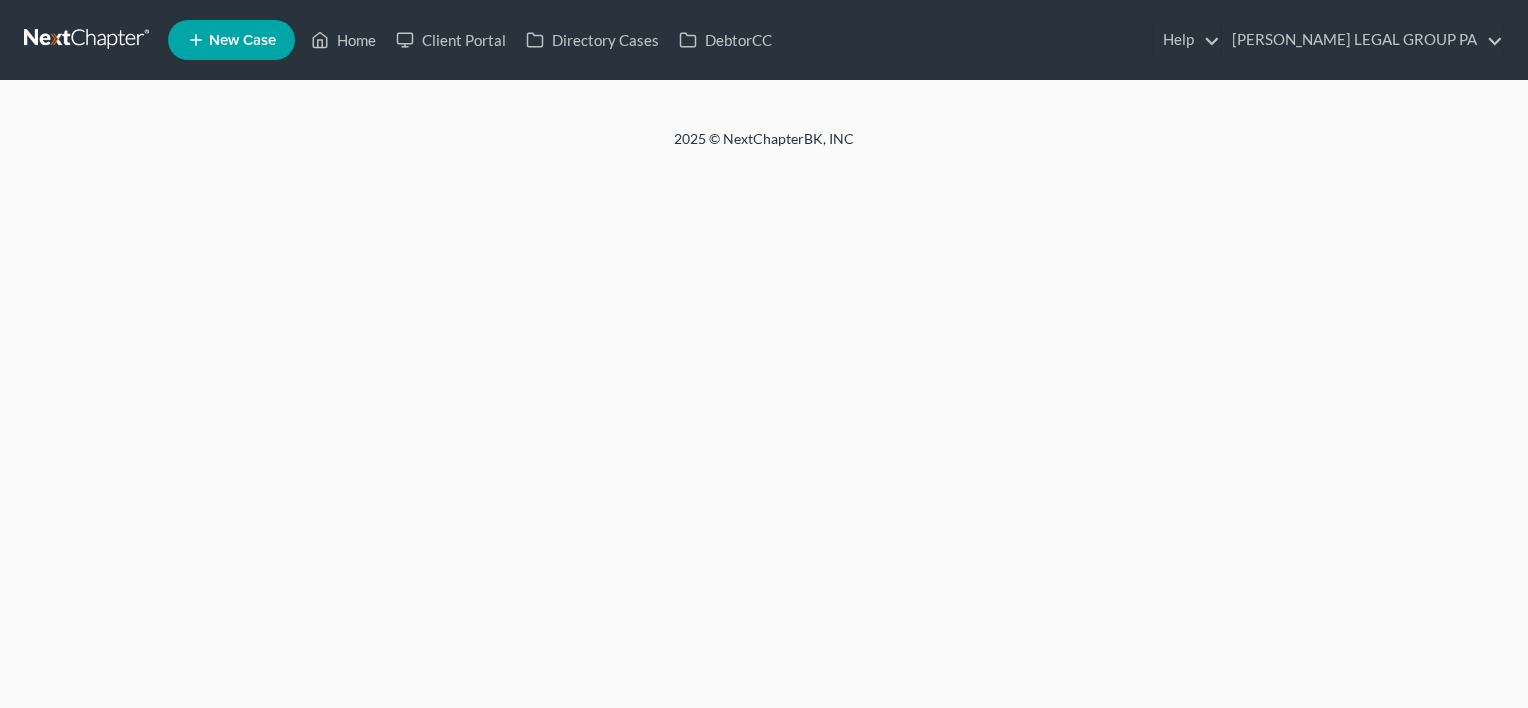 scroll, scrollTop: 0, scrollLeft: 0, axis: both 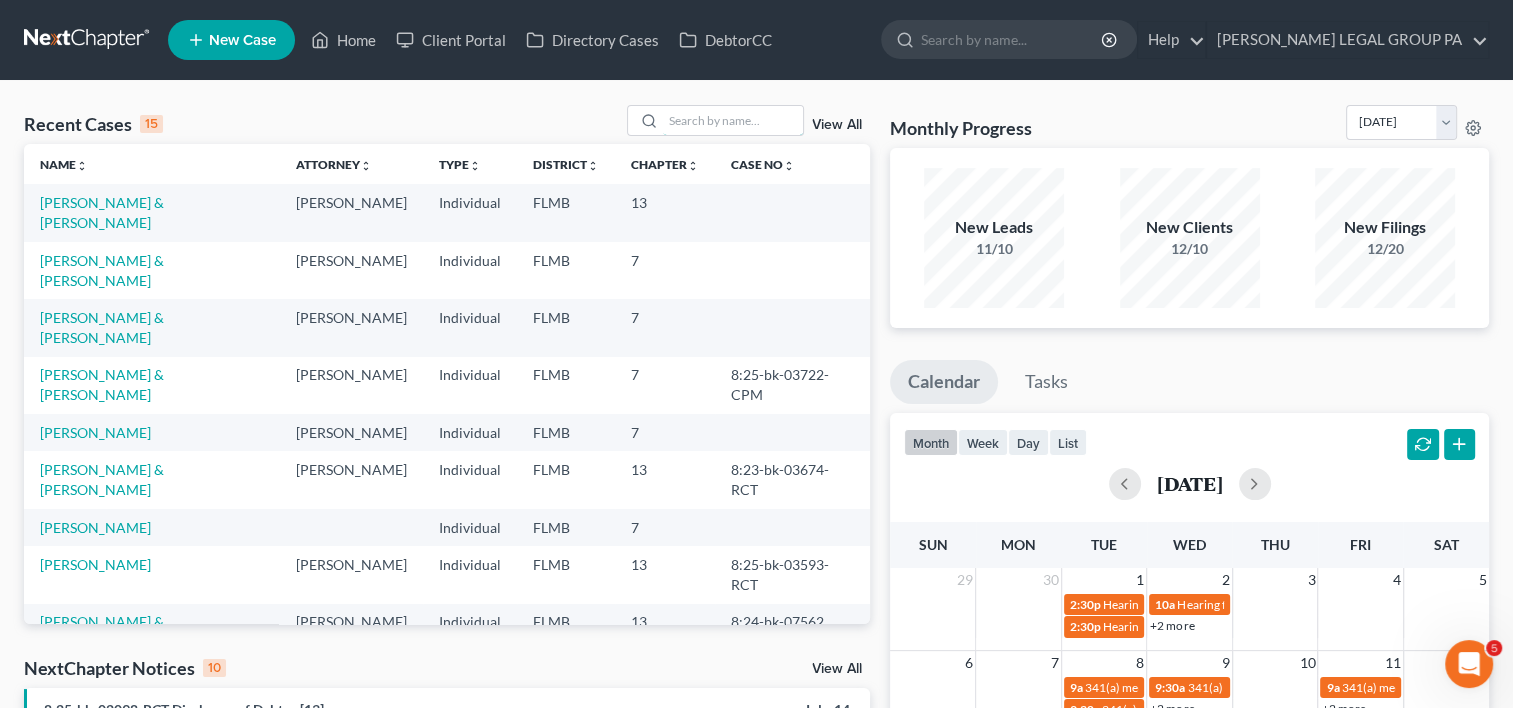 click at bounding box center [733, 120] 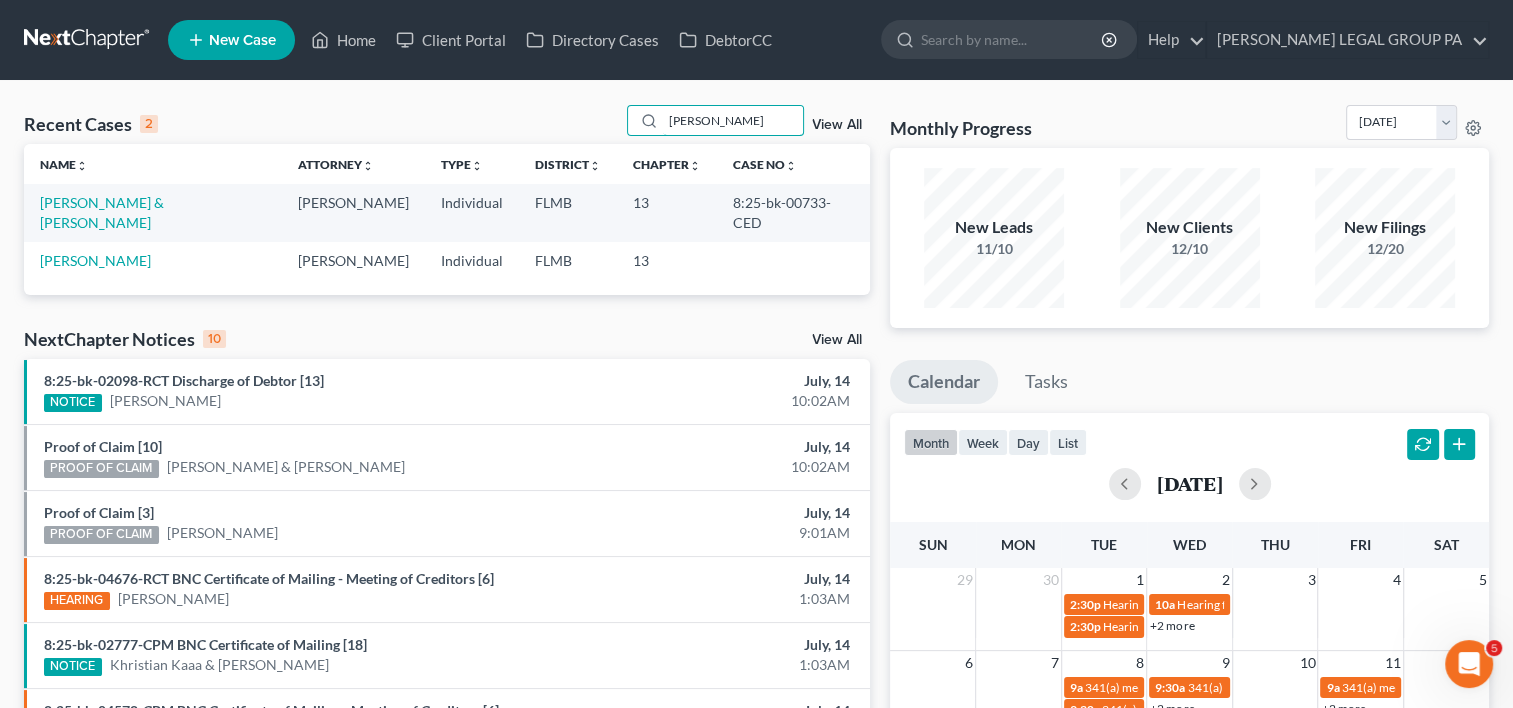 type on "[PERSON_NAME]" 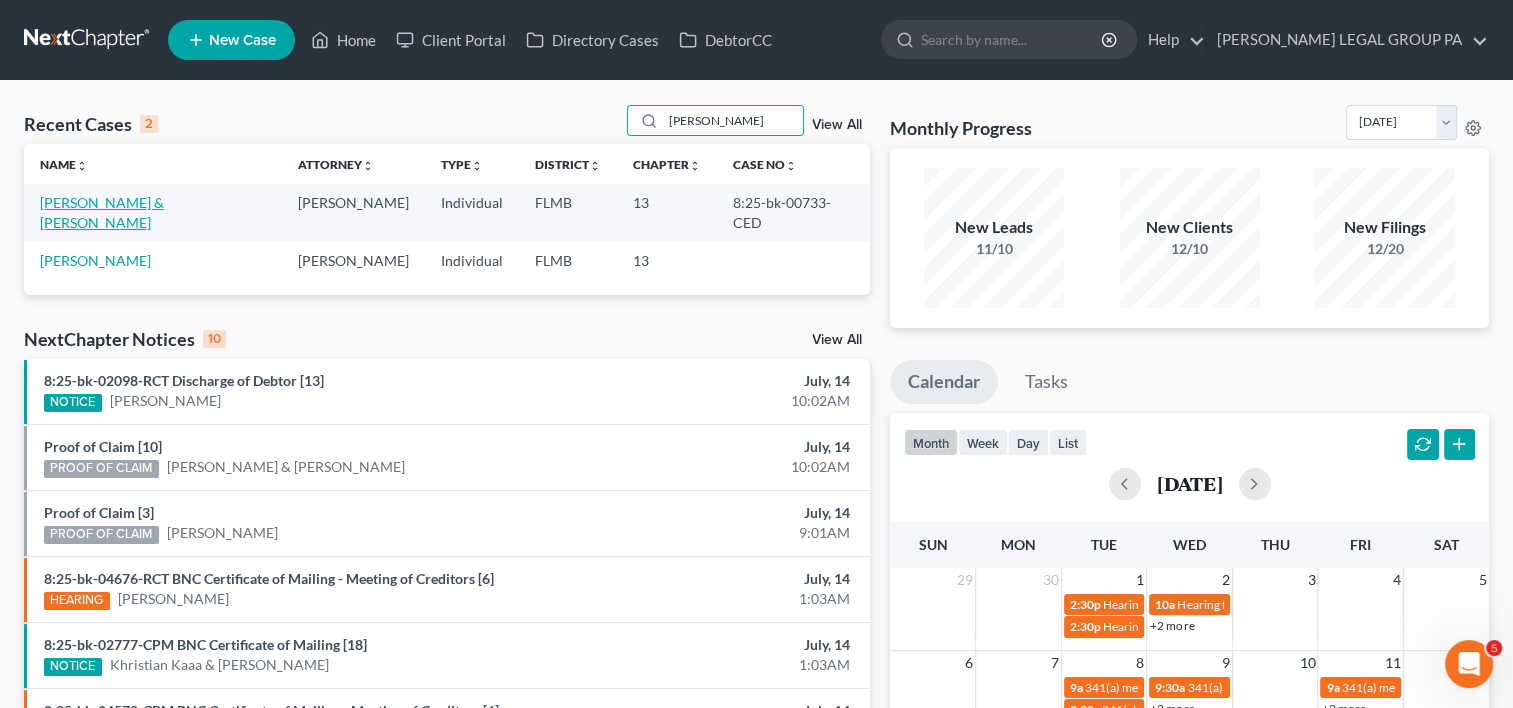click on "[PERSON_NAME] & [PERSON_NAME]" at bounding box center [102, 212] 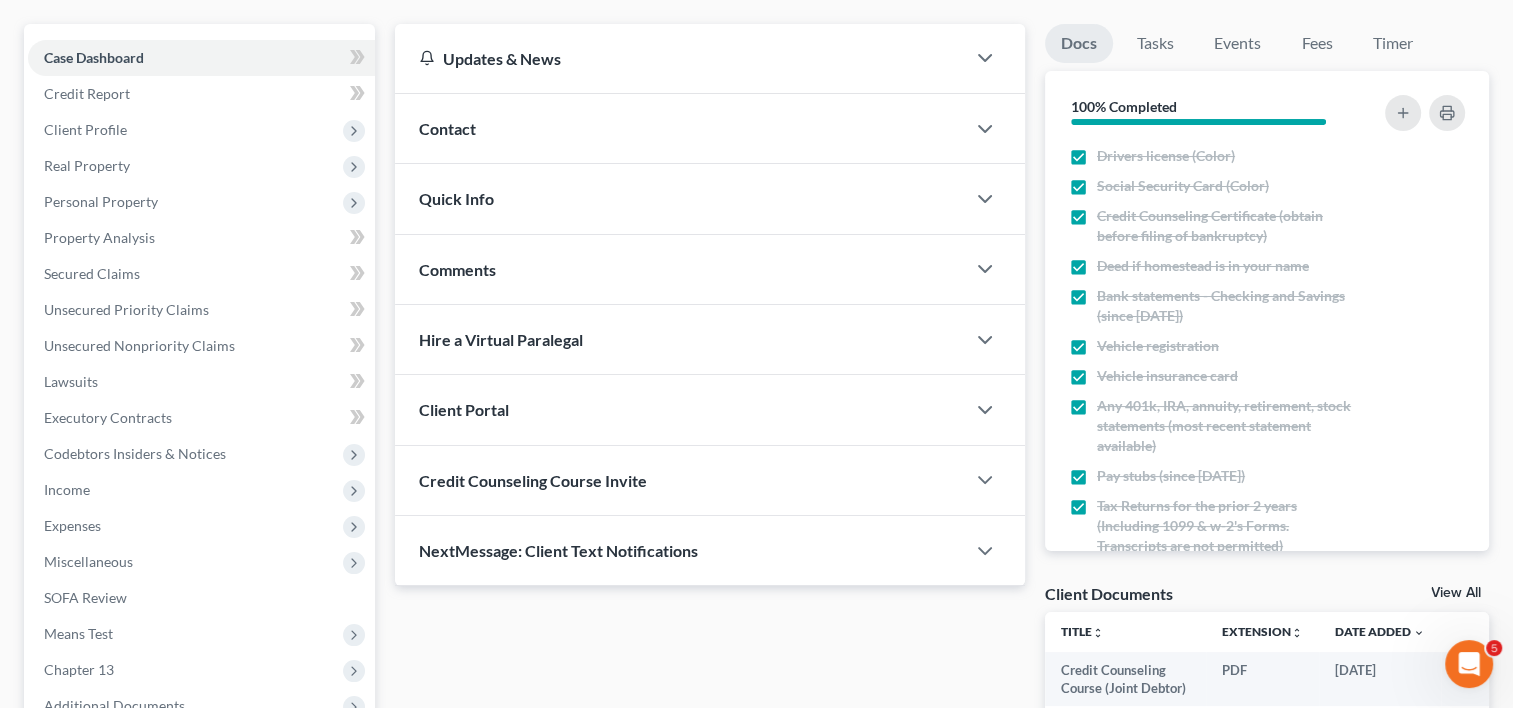 scroll, scrollTop: 333, scrollLeft: 0, axis: vertical 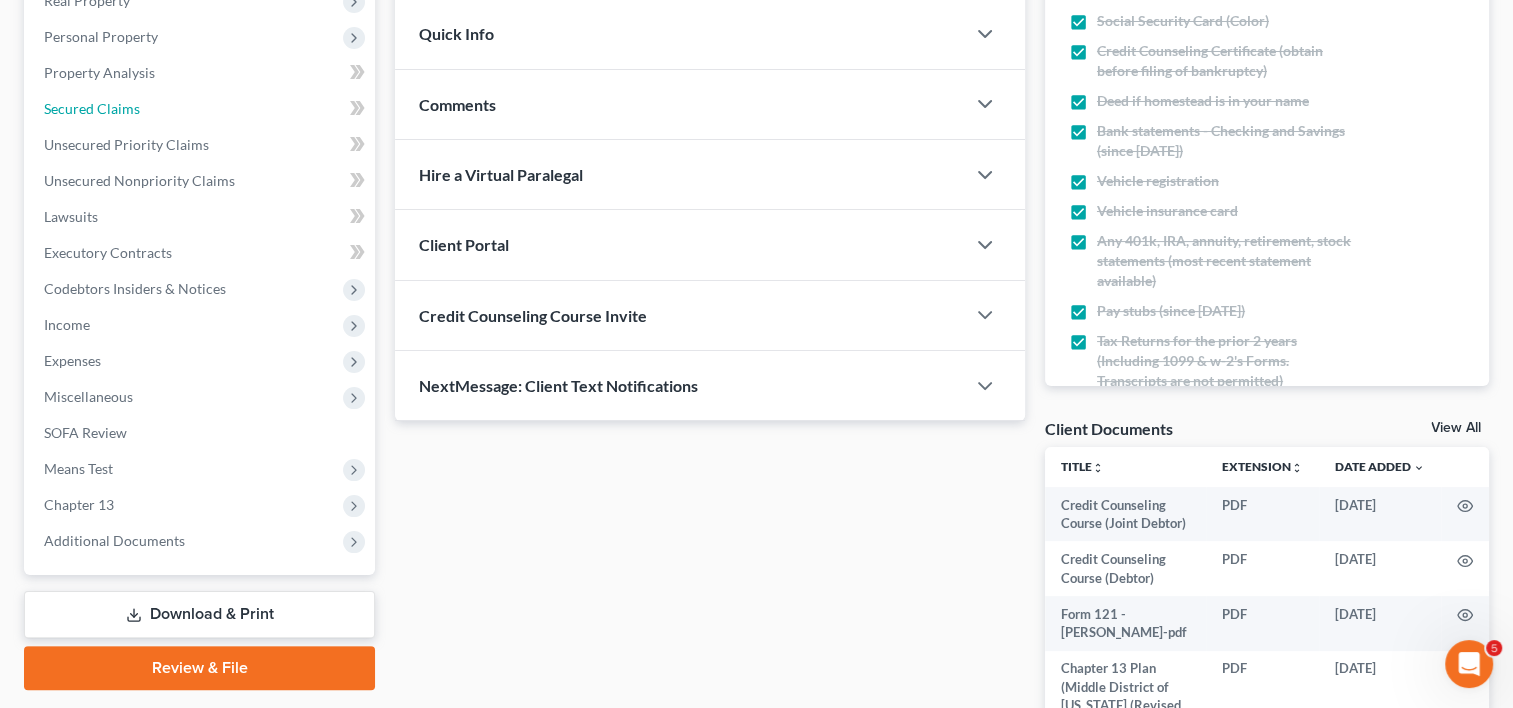 click on "Secured Claims" at bounding box center (201, 109) 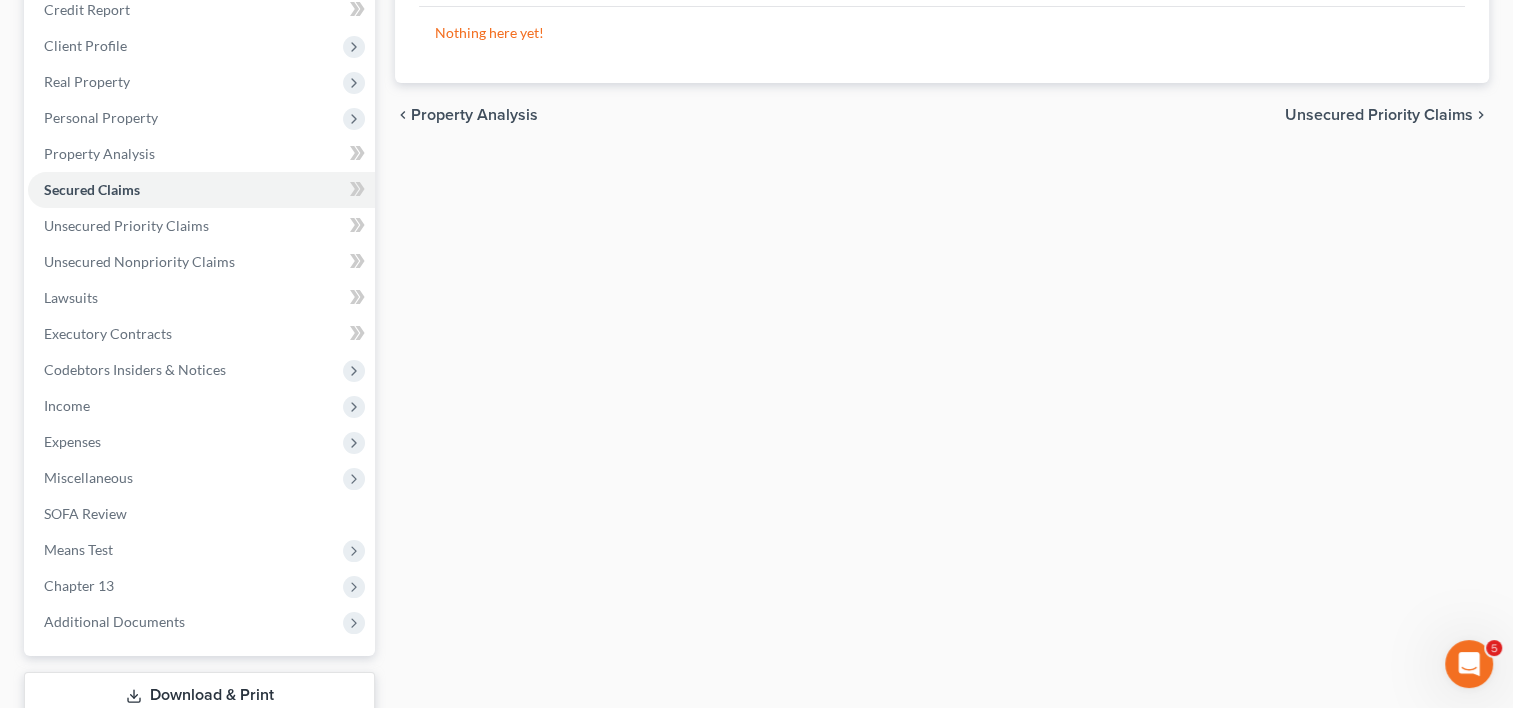 click on "Case Dashboard
Payments
Invoices
Payments
Payments
Credit Report
Client Profile
Home" at bounding box center (199, 298) 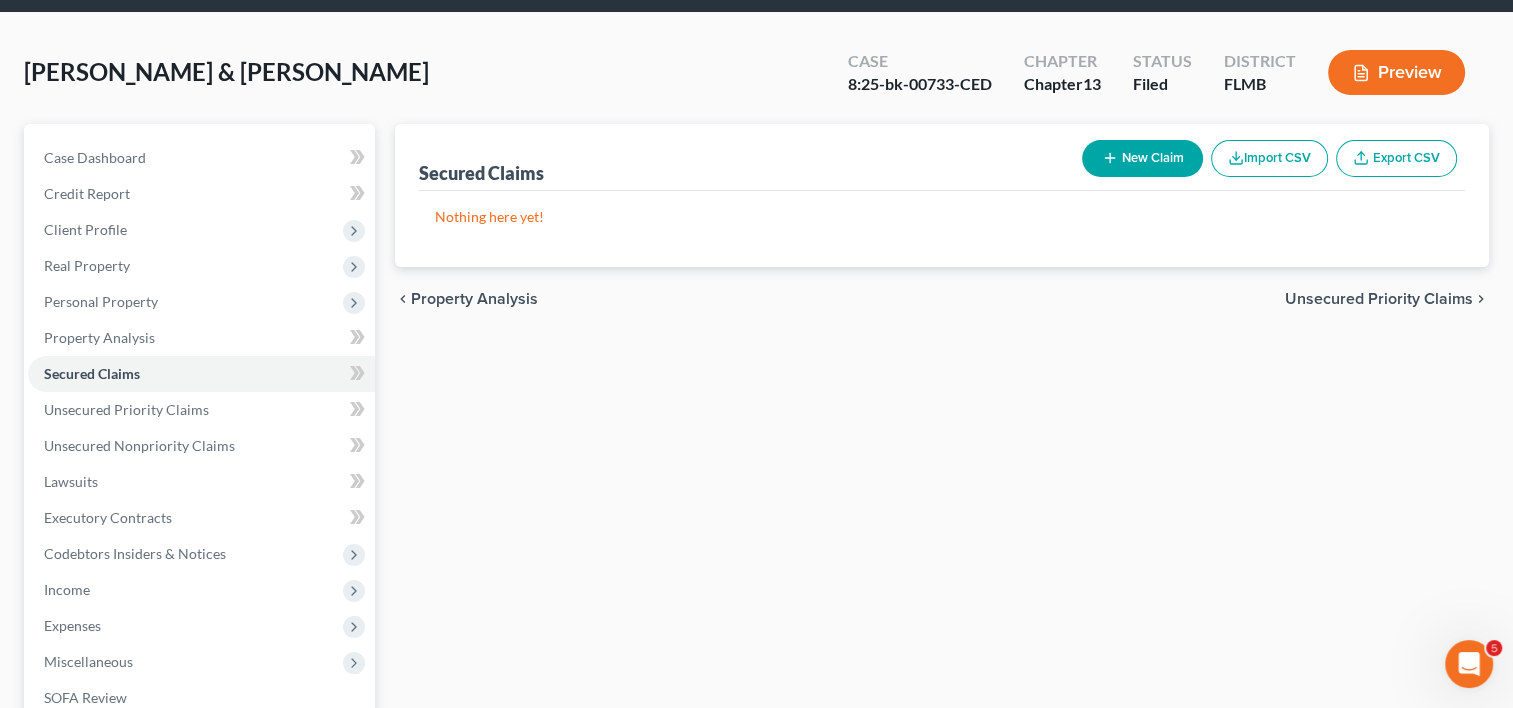 scroll, scrollTop: 0, scrollLeft: 0, axis: both 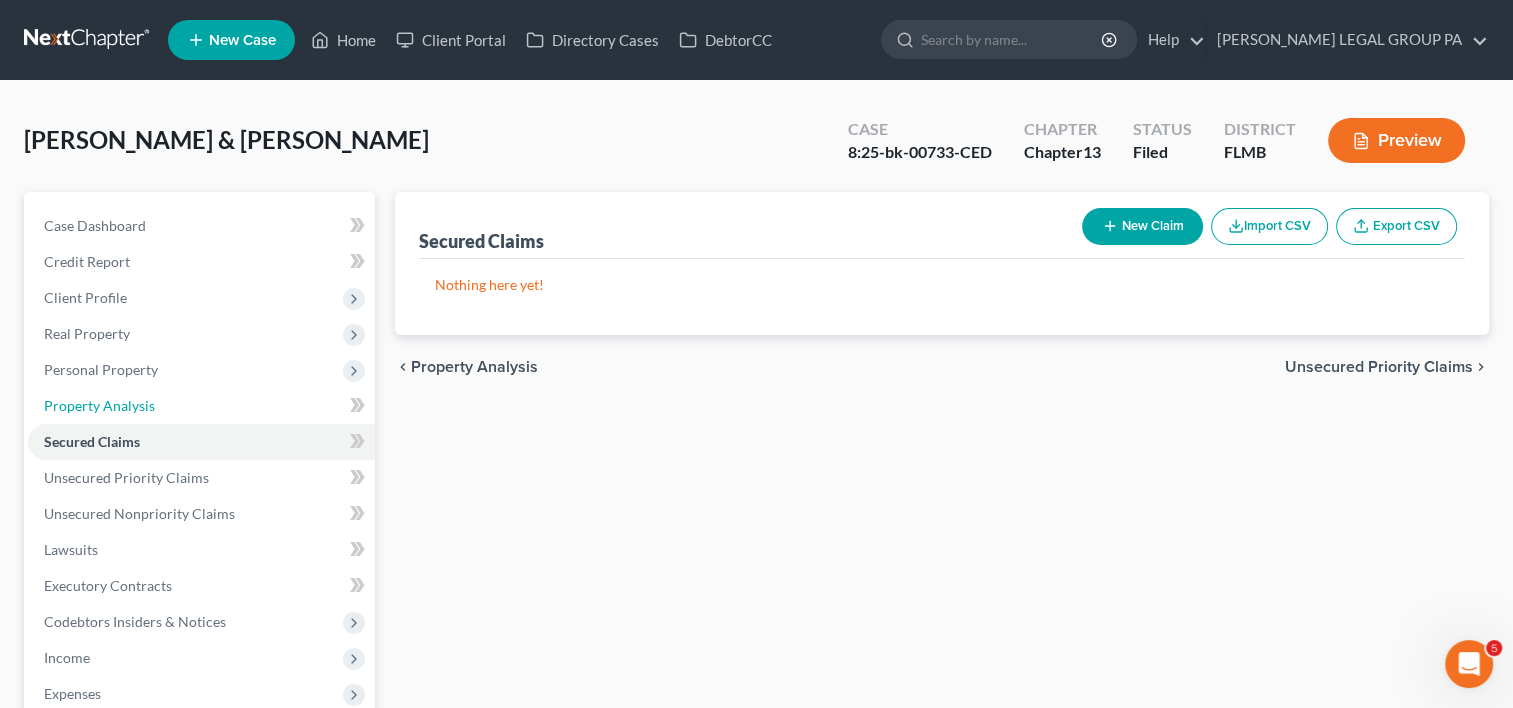 click on "Property Analysis" at bounding box center (201, 406) 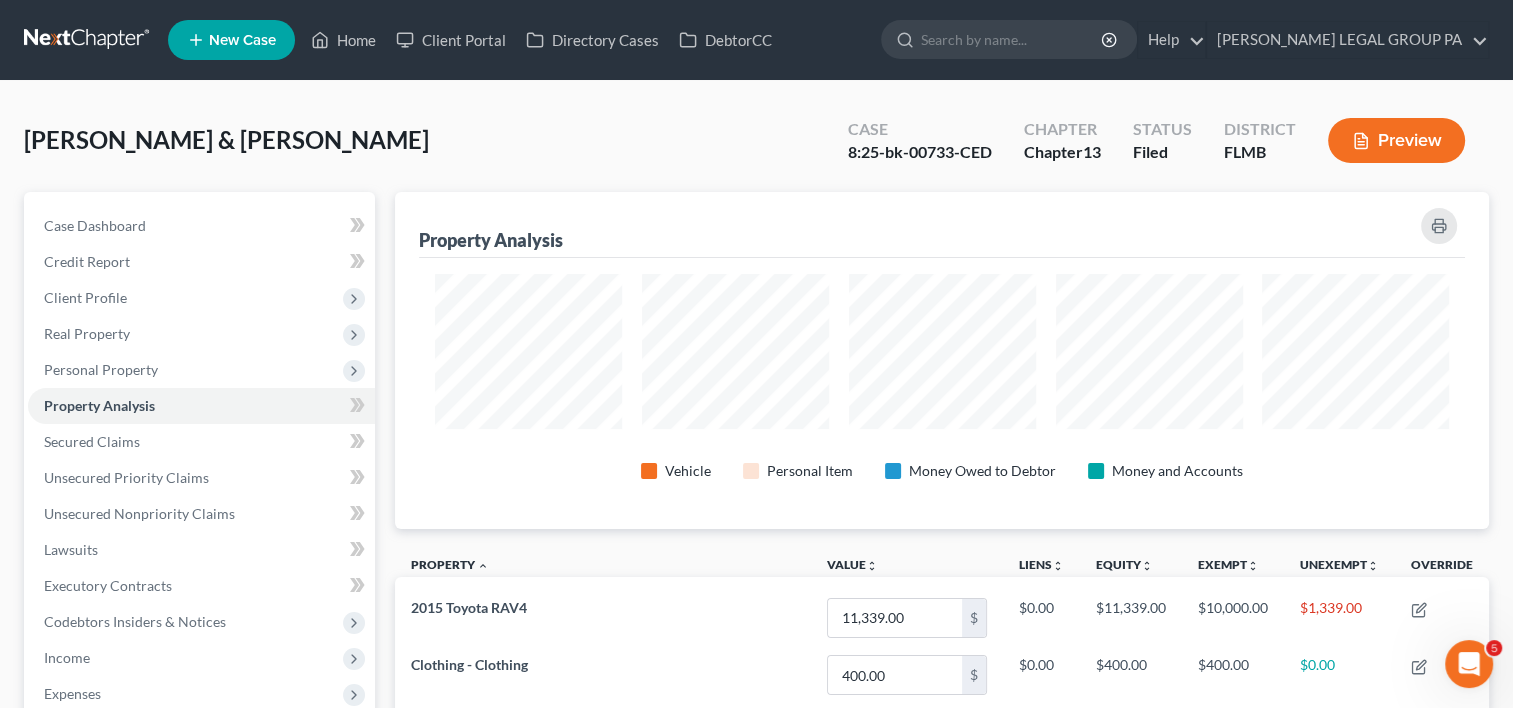 scroll, scrollTop: 999663, scrollLeft: 998906, axis: both 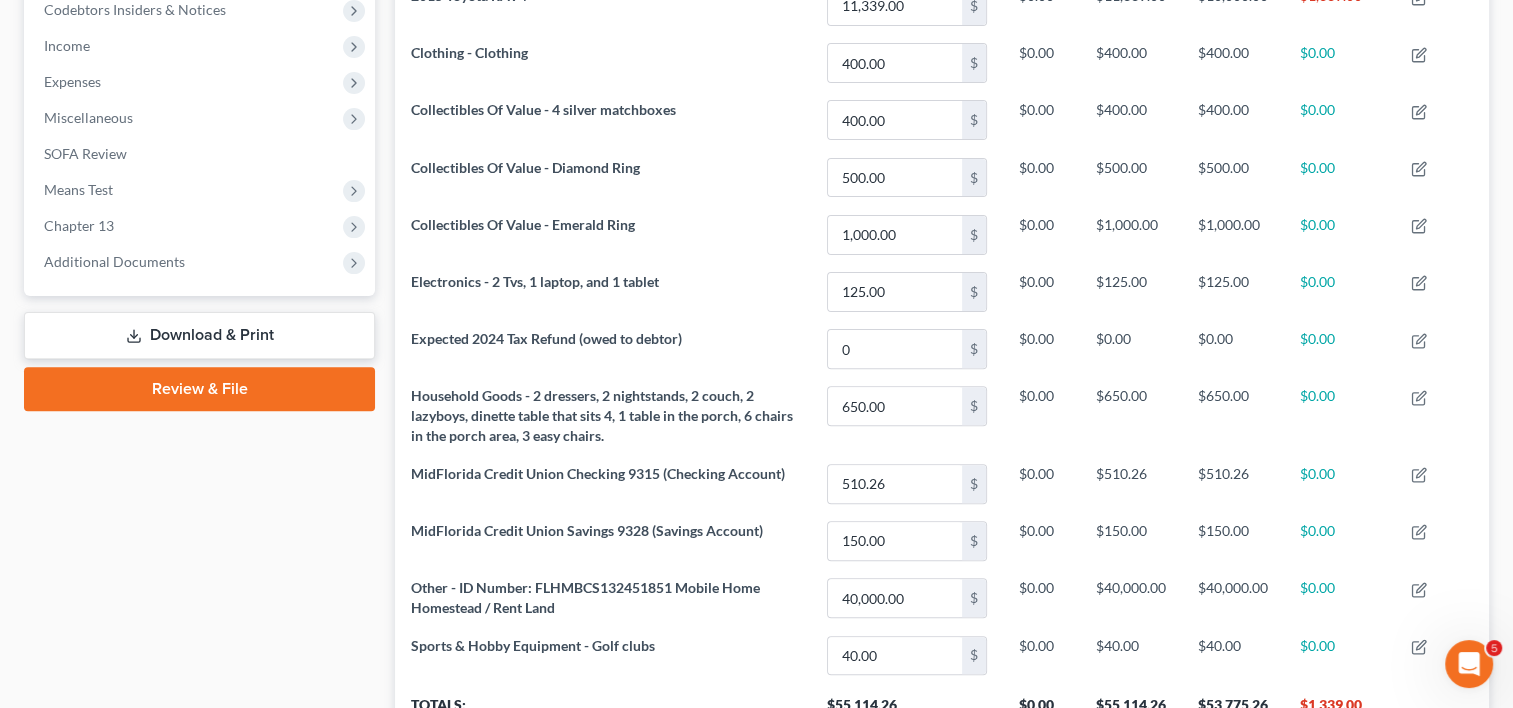 click on "Download & Print" at bounding box center (199, 335) 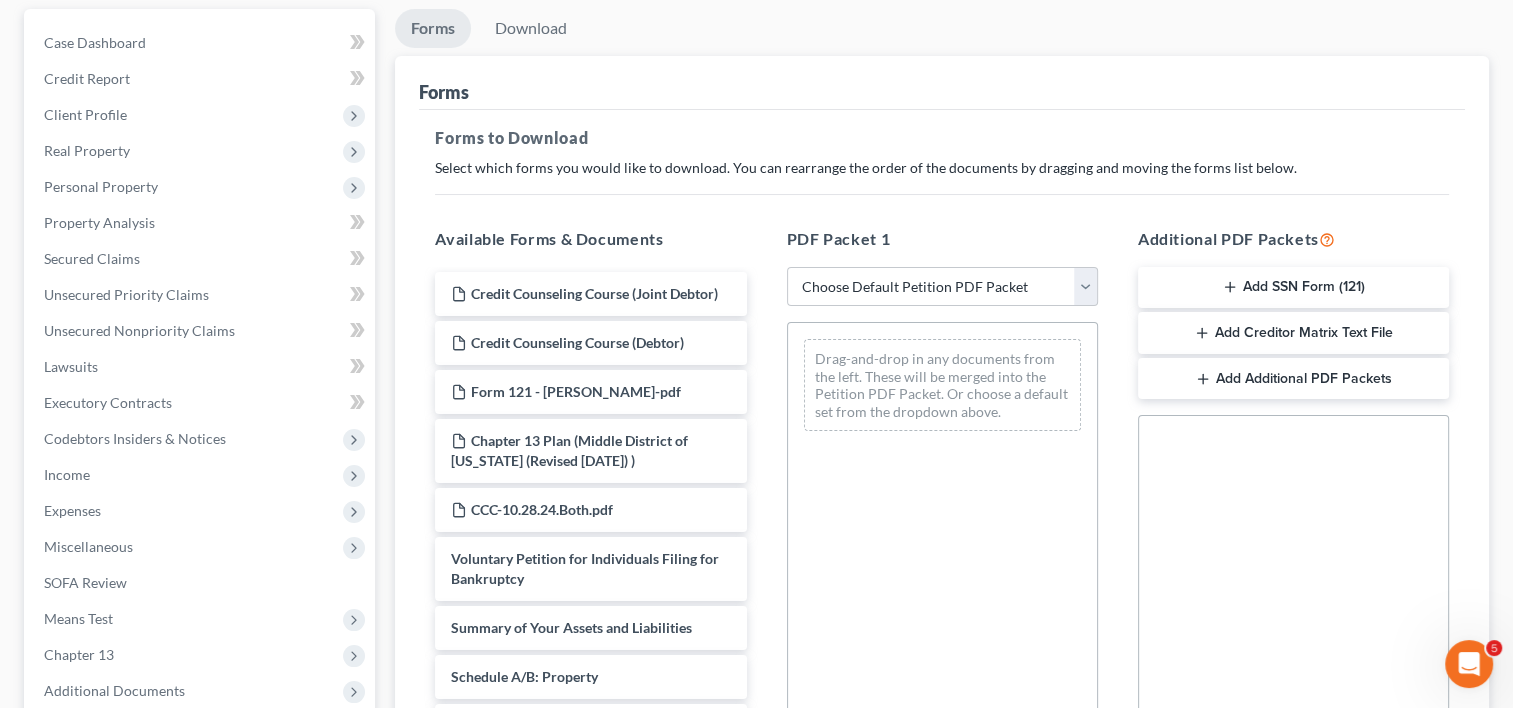 scroll, scrollTop: 166, scrollLeft: 0, axis: vertical 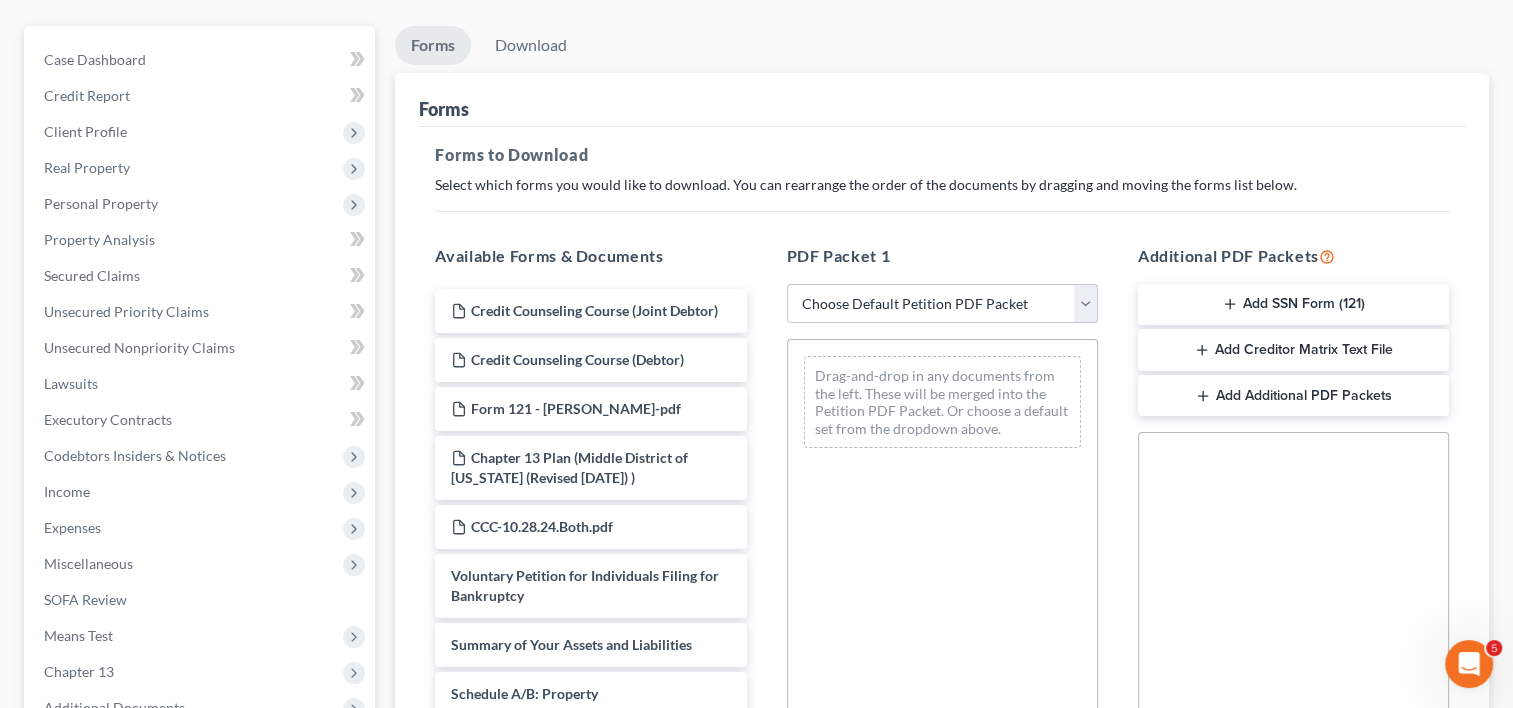 click on "Choose Default Petition PDF Packet Complete Bankruptcy Petition (all forms and schedules) Emergency Filing Forms (Petition and Creditor List Only) Amended Forms Signature Pages Only Supplemental Post Petition (Sch. I & J) Supplemental Post Petition (Sch. I) Supplemental Post Petition (Sch. J) Petition Balance of Schedules - No Plan" at bounding box center [942, 304] 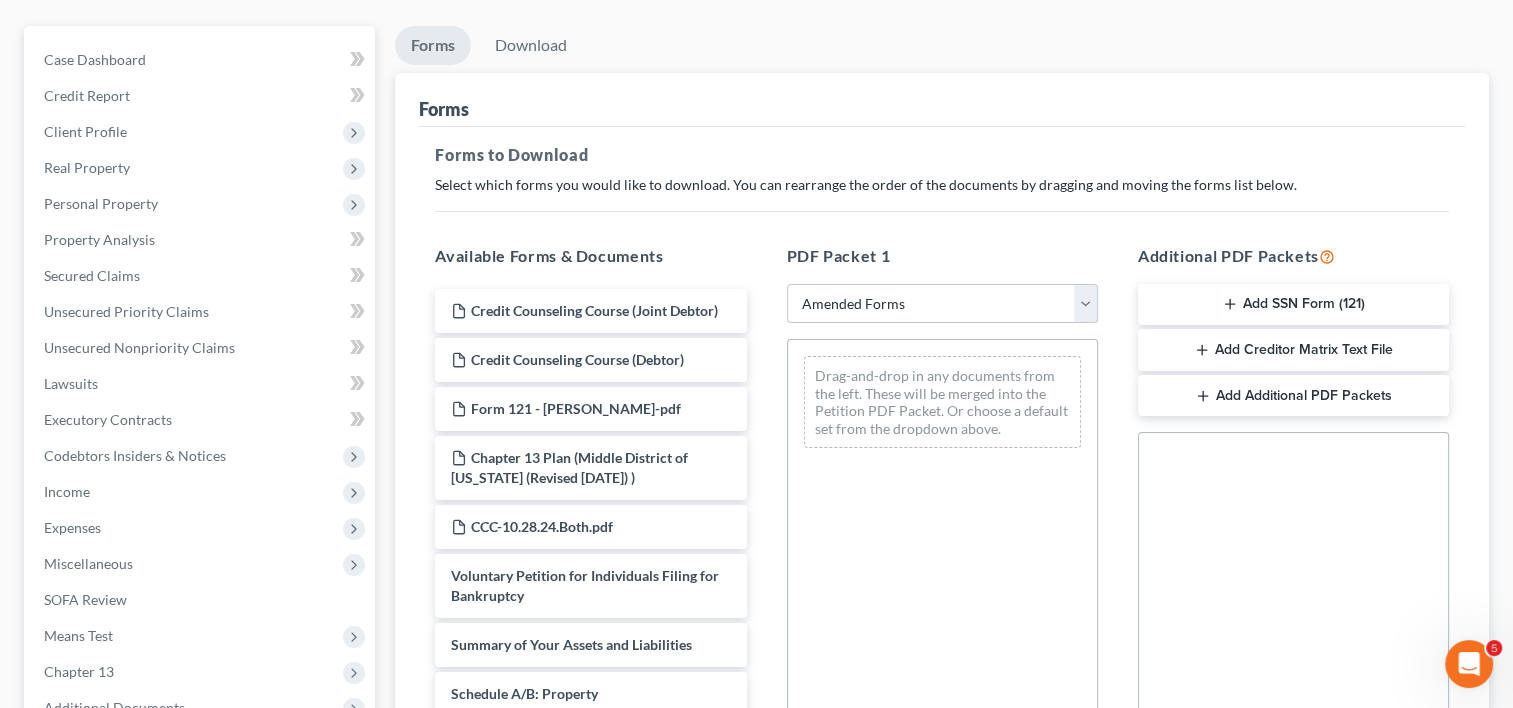 click on "Choose Default Petition PDF Packet Complete Bankruptcy Petition (all forms and schedules) Emergency Filing Forms (Petition and Creditor List Only) Amended Forms Signature Pages Only Supplemental Post Petition (Sch. I & J) Supplemental Post Petition (Sch. I) Supplemental Post Petition (Sch. J) Petition Balance of Schedules - No Plan" at bounding box center [942, 304] 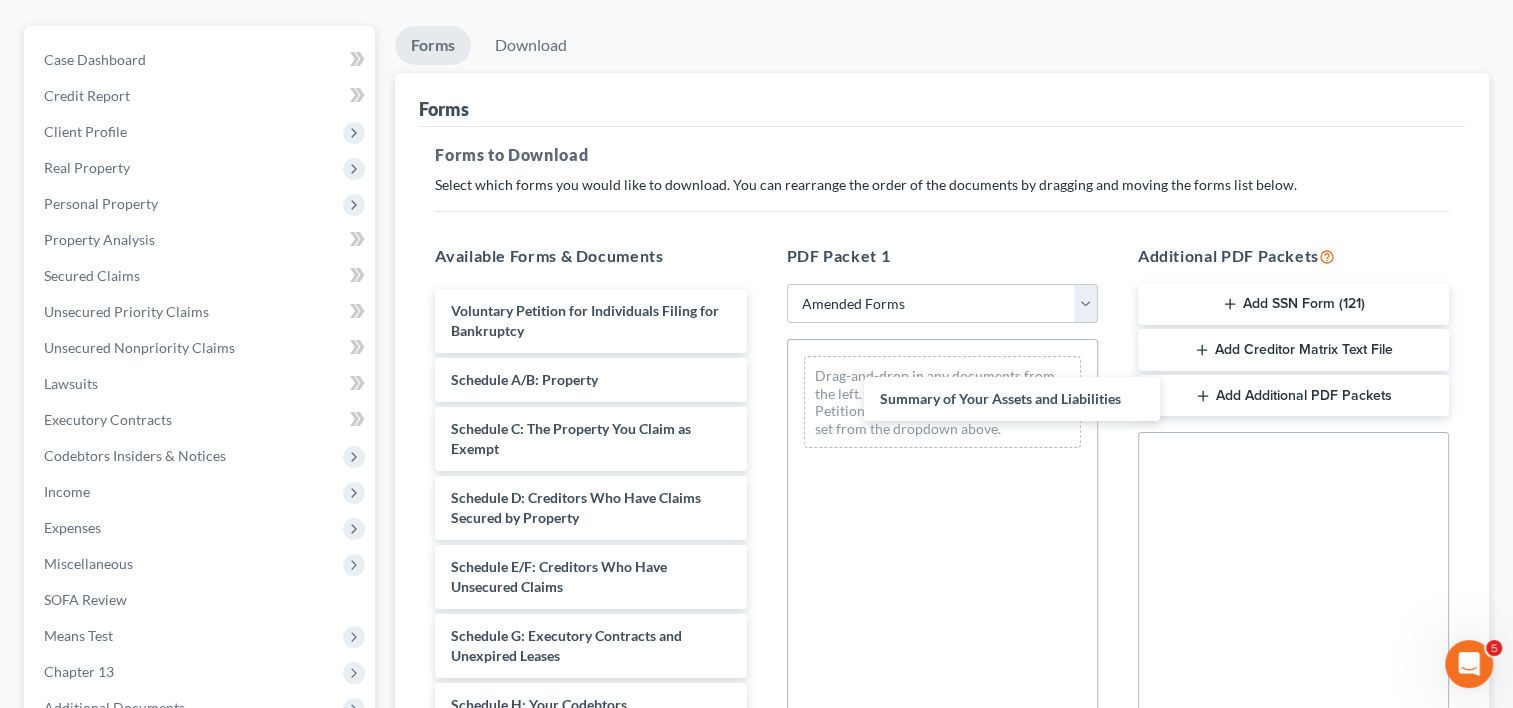 drag, startPoint x: 555, startPoint y: 377, endPoint x: 968, endPoint y: 396, distance: 413.43683 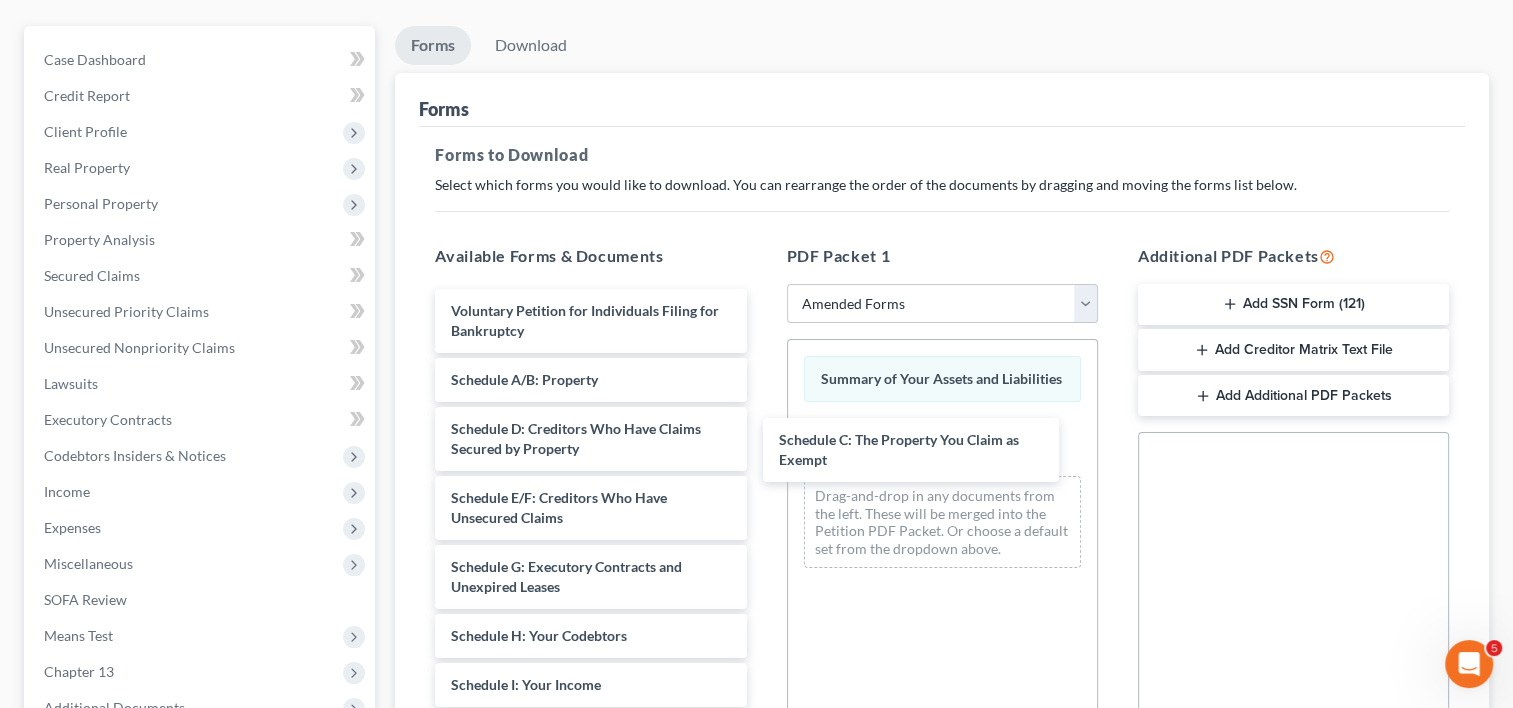 drag, startPoint x: 600, startPoint y: 443, endPoint x: 956, endPoint y: 448, distance: 356.03513 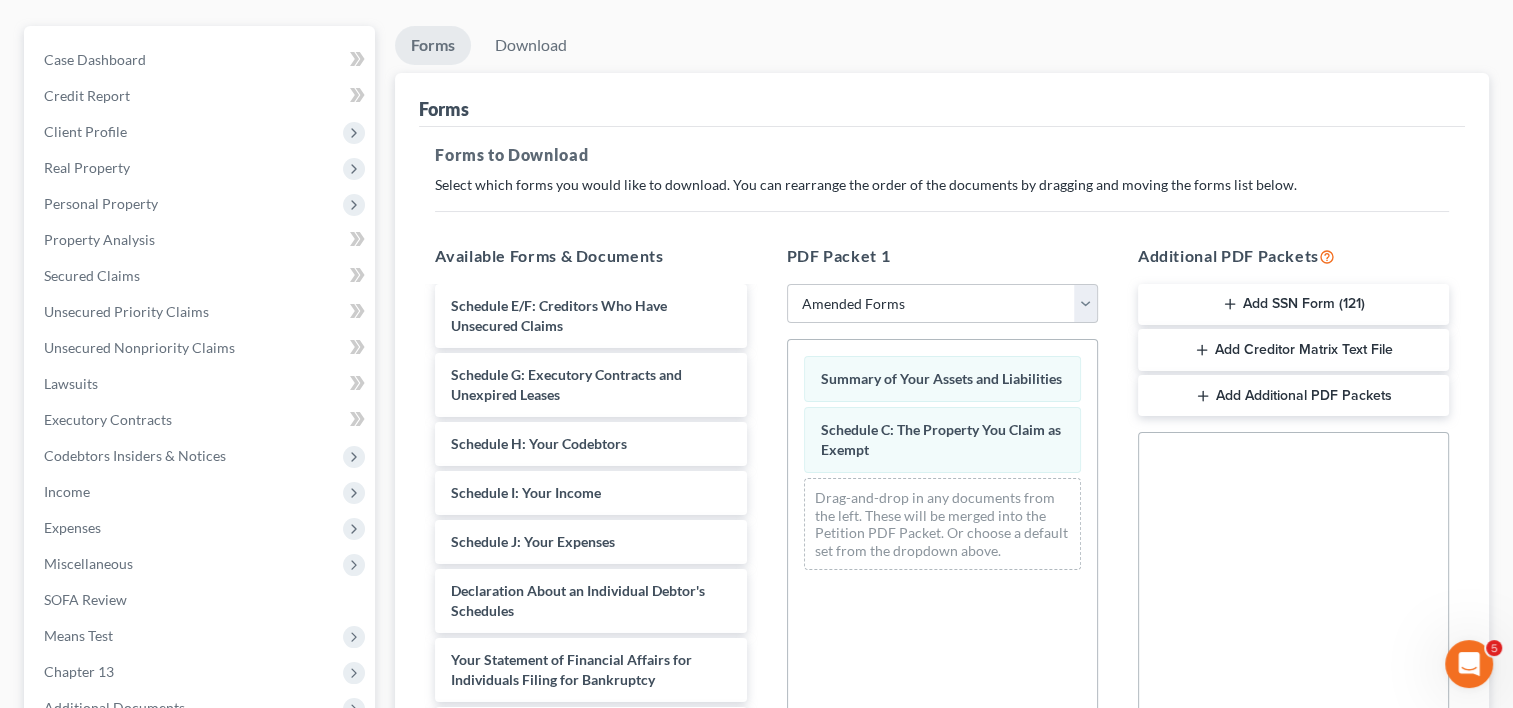 scroll, scrollTop: 333, scrollLeft: 0, axis: vertical 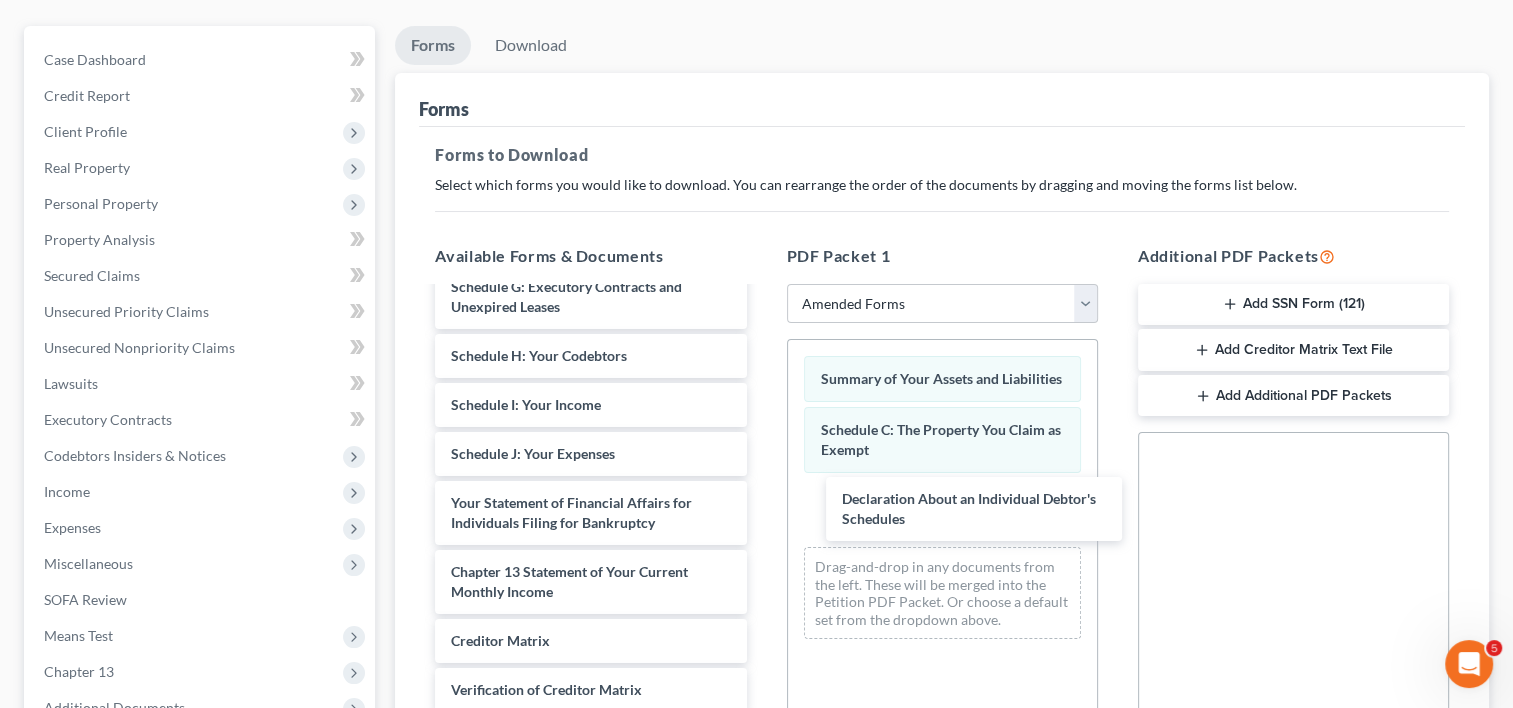 drag, startPoint x: 567, startPoint y: 434, endPoint x: 958, endPoint y: 486, distance: 394.44266 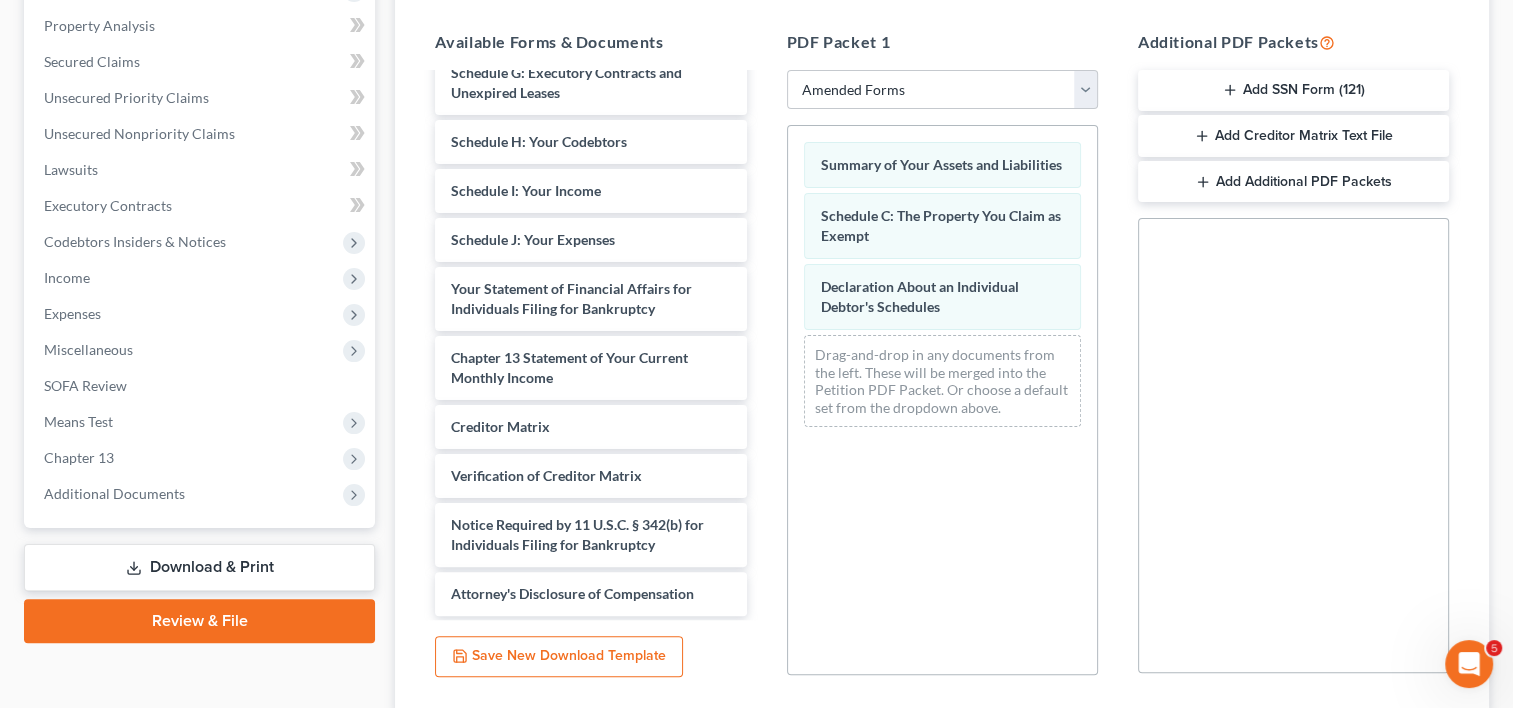 scroll, scrollTop: 525, scrollLeft: 0, axis: vertical 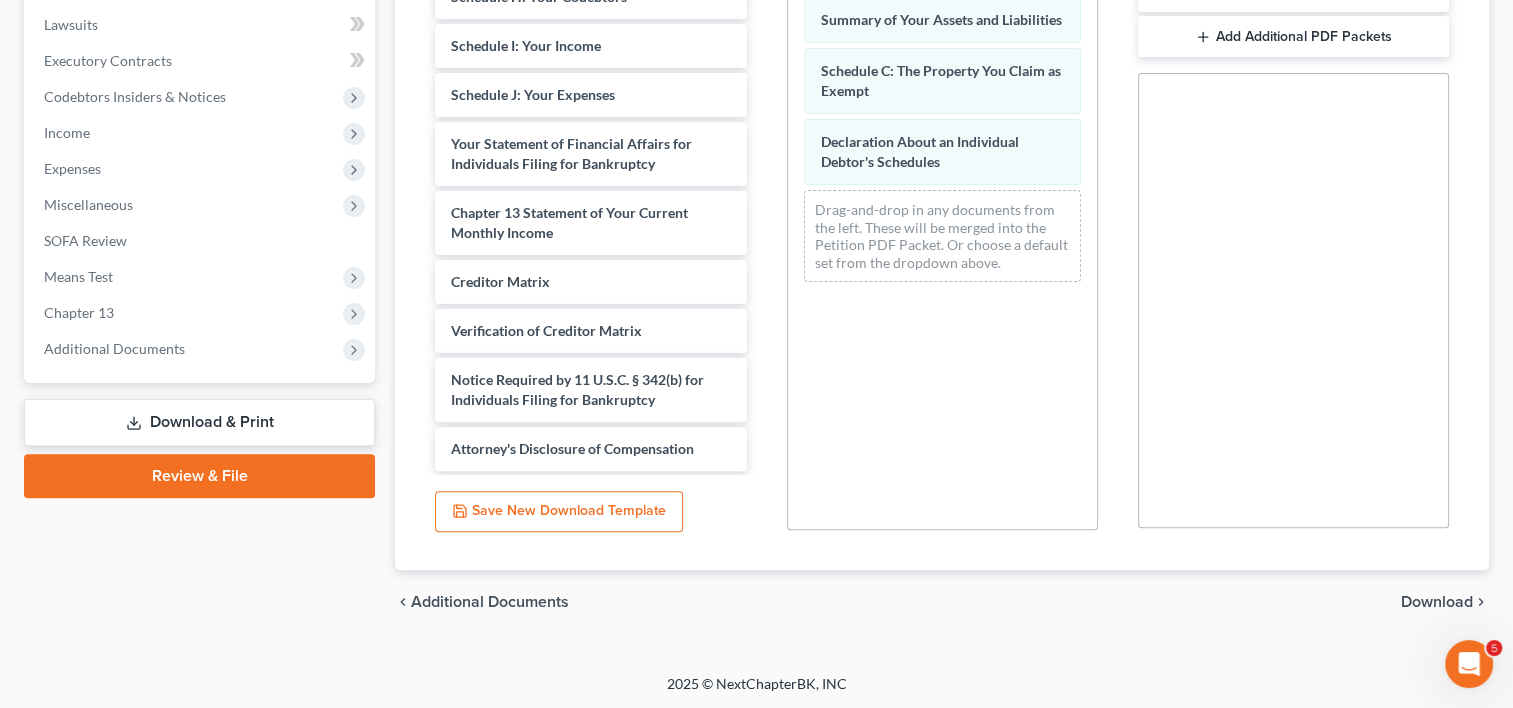 click on "Download" at bounding box center [1437, 602] 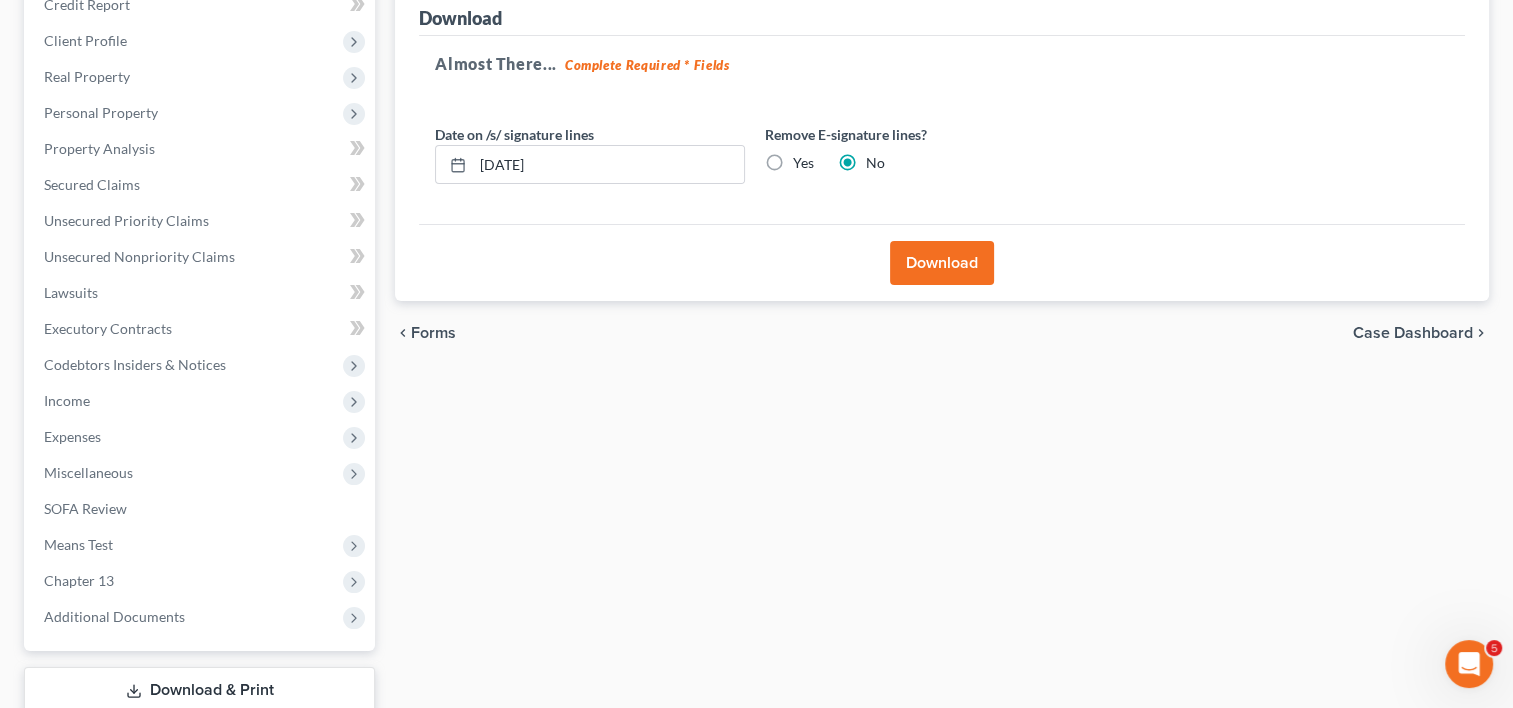 scroll, scrollTop: 223, scrollLeft: 0, axis: vertical 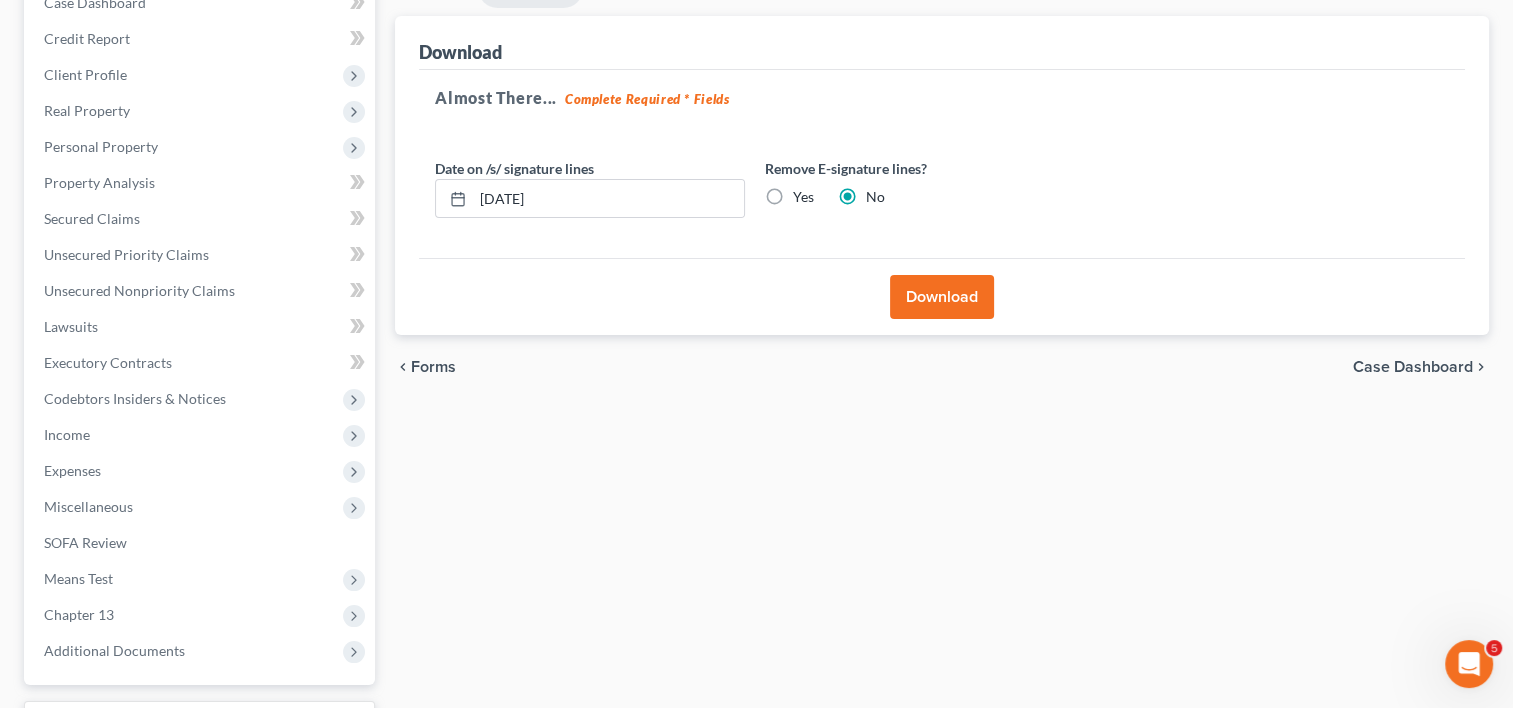 click on "Download" at bounding box center (942, 297) 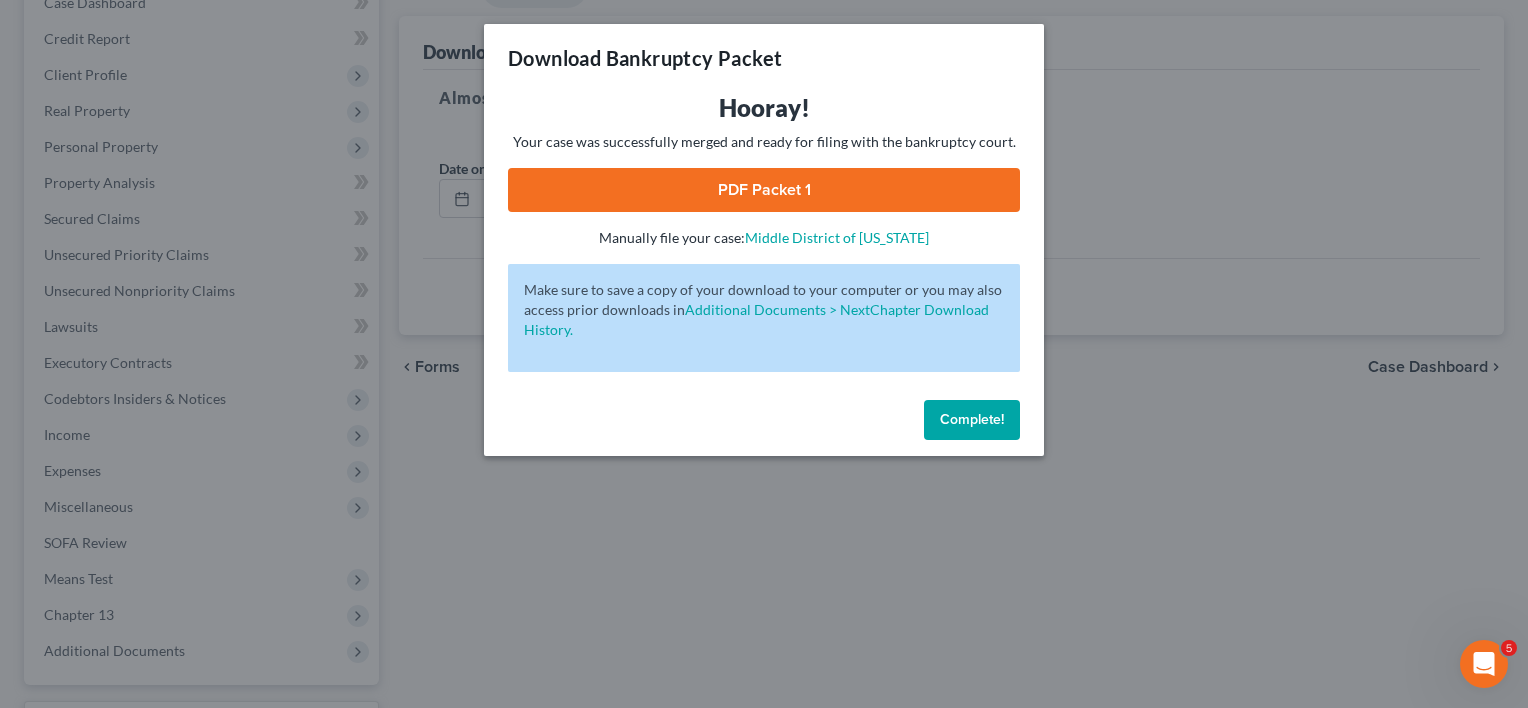 click on "PDF Packet 1" at bounding box center [764, 190] 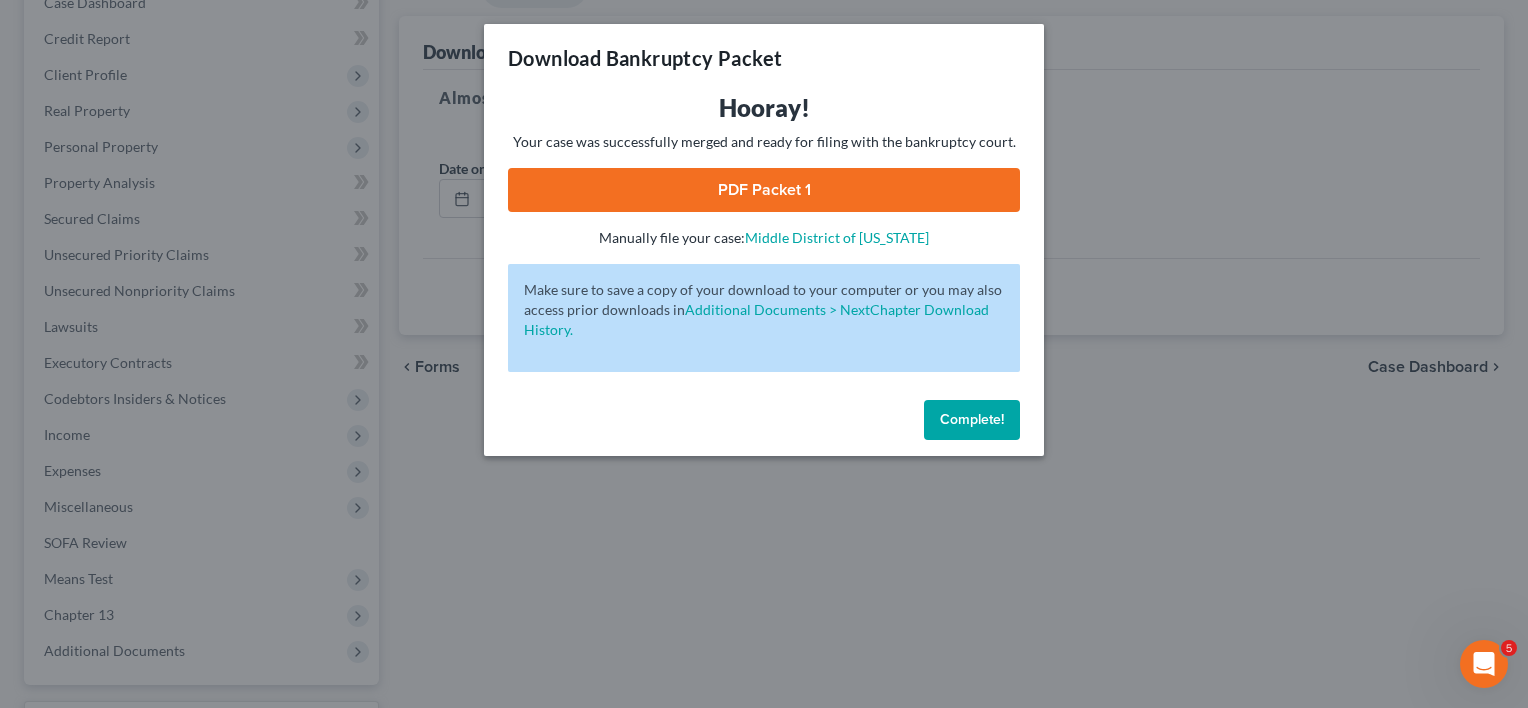 click on "Complete!" at bounding box center (972, 419) 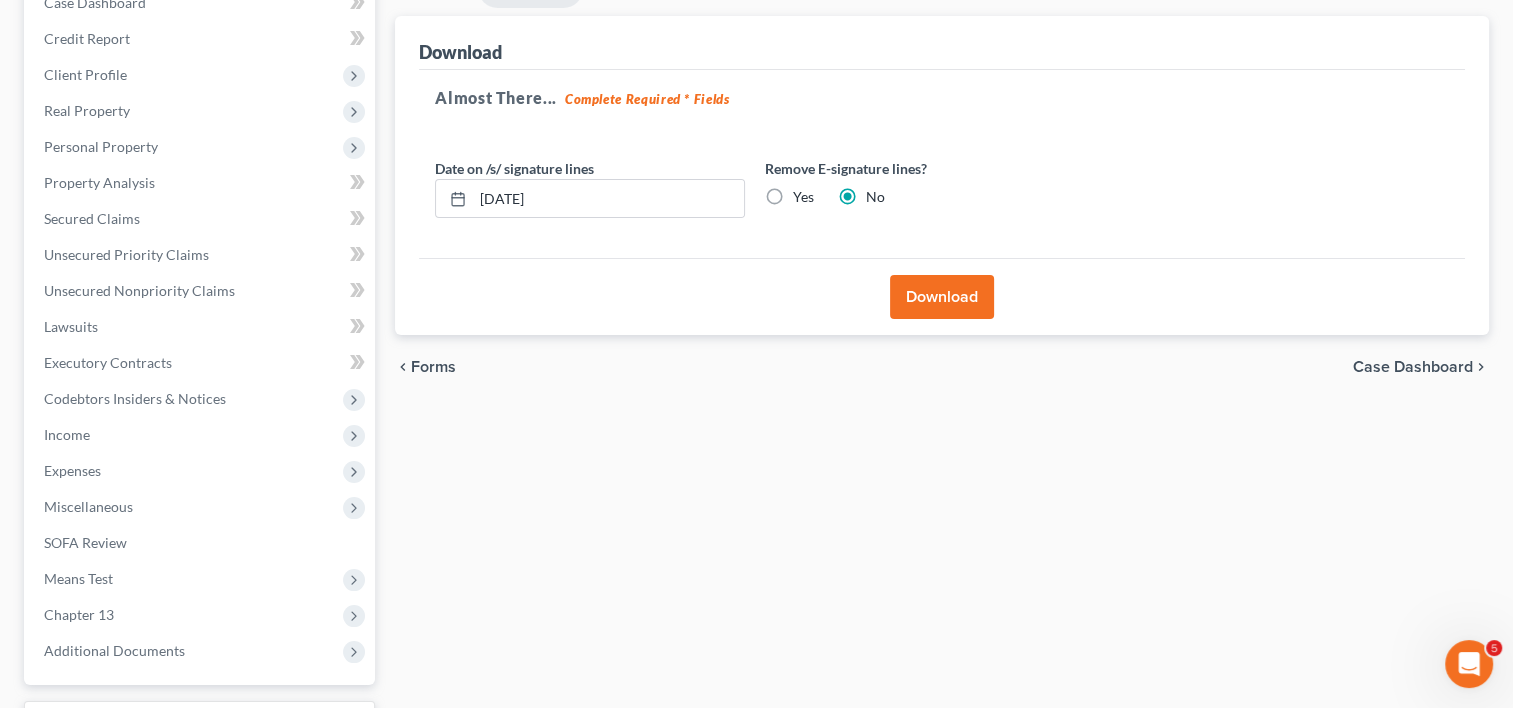 click on "Personal Property" at bounding box center [201, 147] 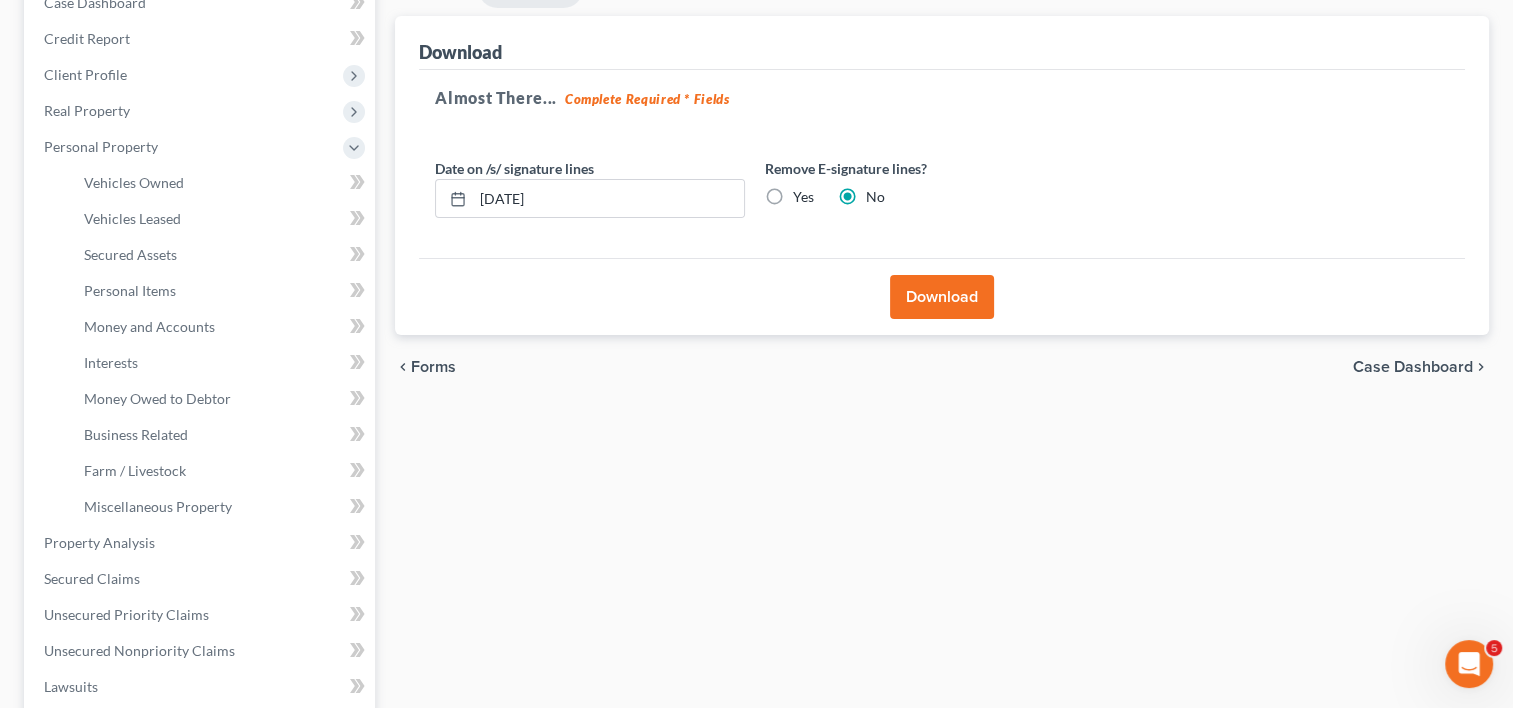drag, startPoint x: 0, startPoint y: 154, endPoint x: -4, endPoint y: 684, distance: 530.0151 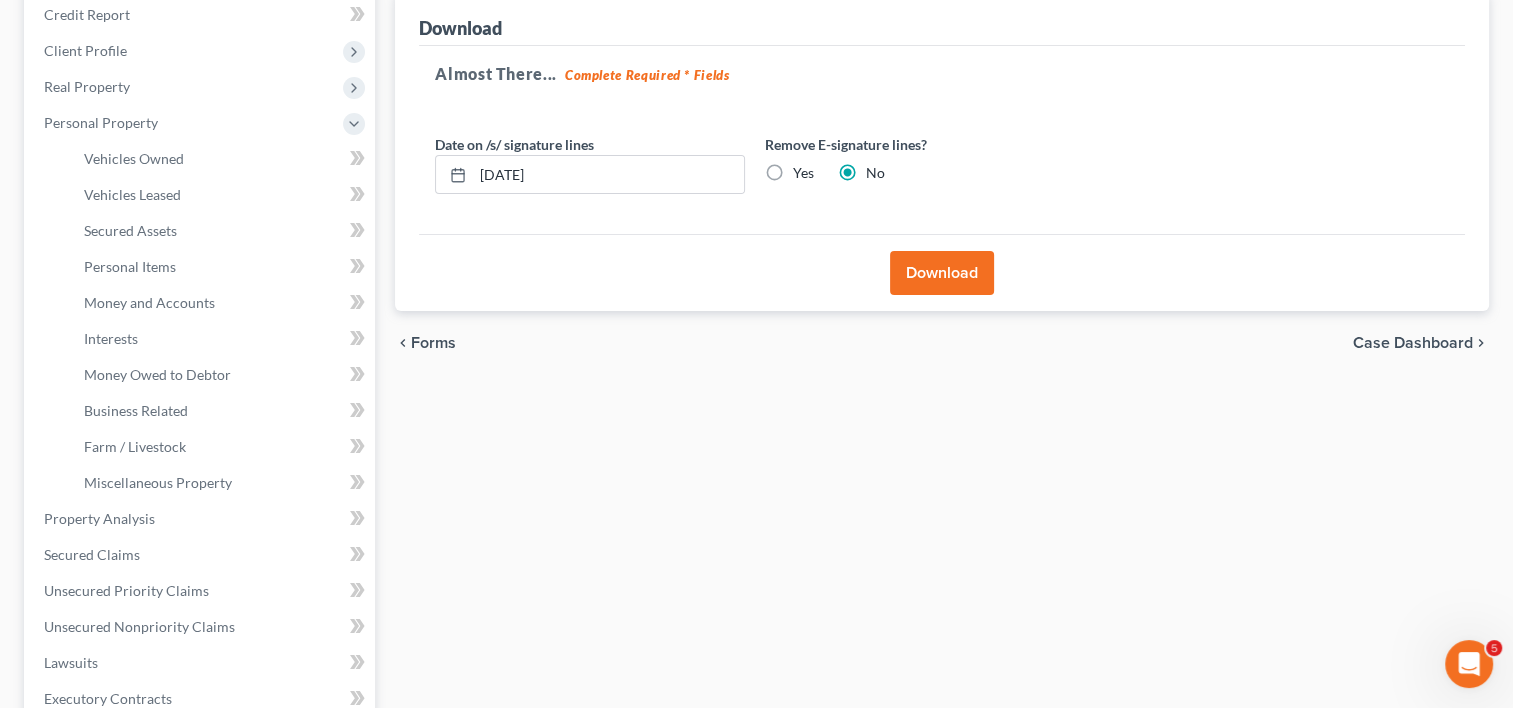 scroll, scrollTop: 0, scrollLeft: 0, axis: both 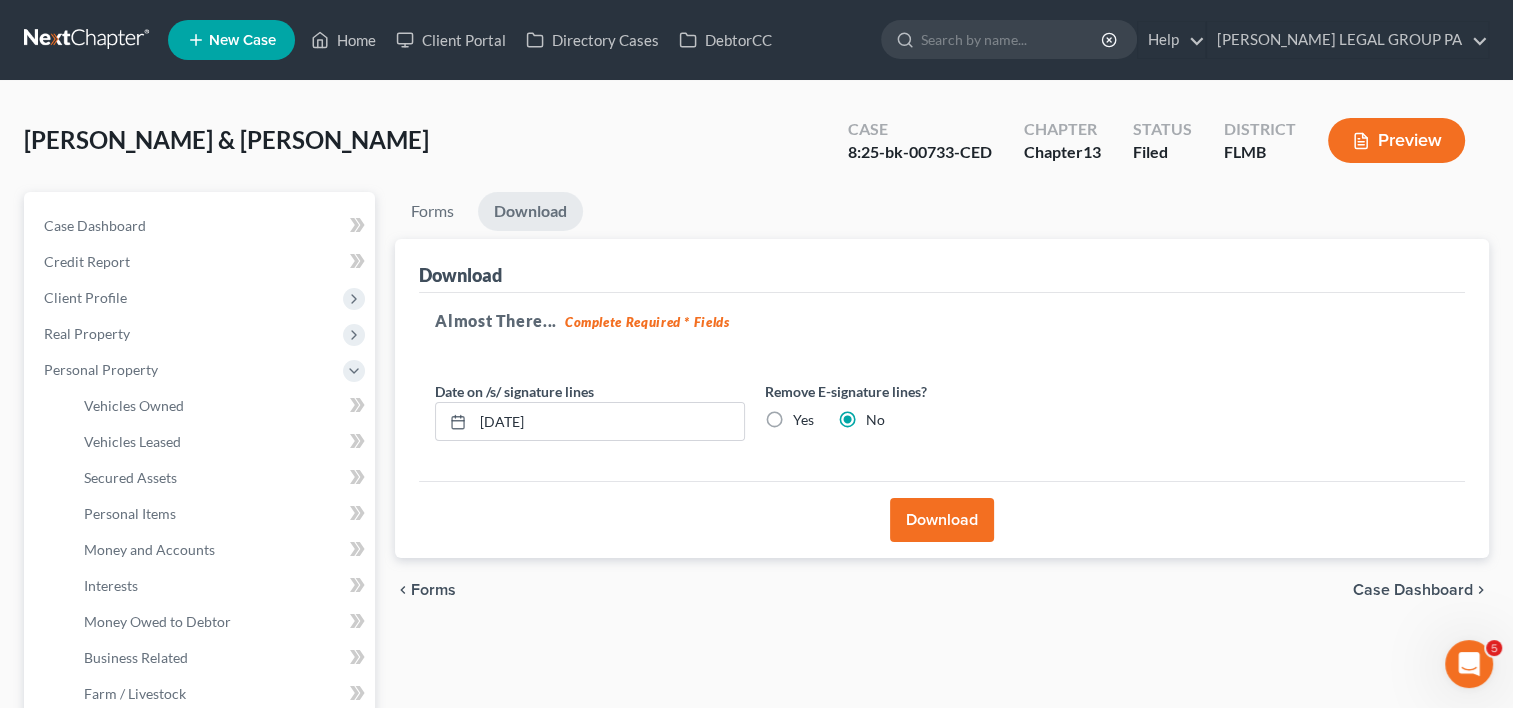 click on "Preview" at bounding box center [1396, 140] 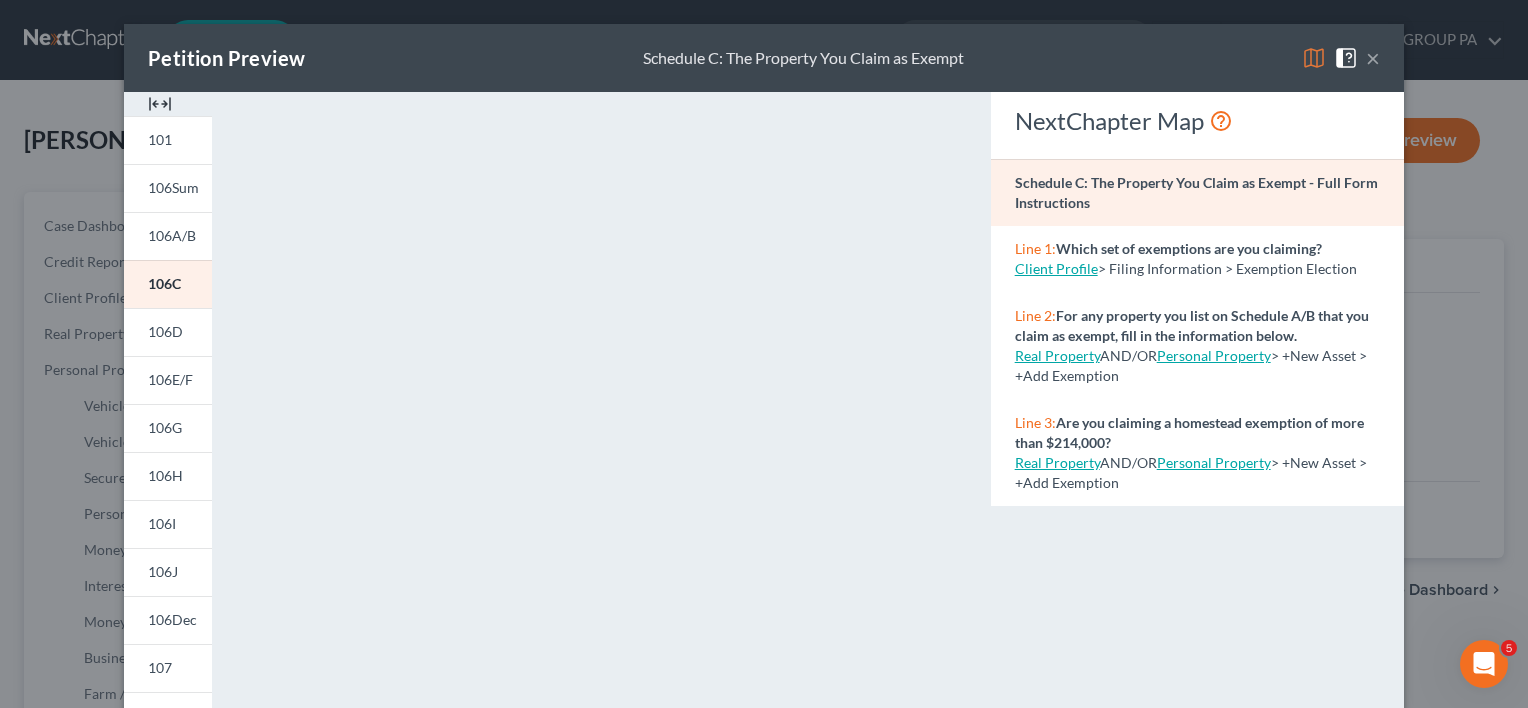 click on "Petition Preview Schedule C: The Property You Claim as Exempt × 101 106Sum 106A/B 106C 106D 106E/F 106G 106H 106I 106J 106Dec 107 122C-1 CM VCM 2010 Atty Disc Download Draft
<object ng-attr-data='[URL][DOMAIN_NAME]' type='application/pdf' width='100%' height='975px'></object>
<p><a href='[URL][DOMAIN_NAME]' target='_blank'>Click here</a> to open in a new window.</p>
NextChapter Map   Schedule C: The Property You Claim as Exempt - Full Form Instructions  Line 1:  Which set of exemptions are you claiming?
Client Profile  > Filing Information > Exemption Election
Line 2:  For any property you list on Schedule A/B that you claim as exempt, fill in the information below.
Real Property  AND/OR  Personal Property  > +New Asset > +Add Exemption
Line 3:  Are you claiming a homestead exemption of more than $214,000?
AND/OR" at bounding box center (764, 354) 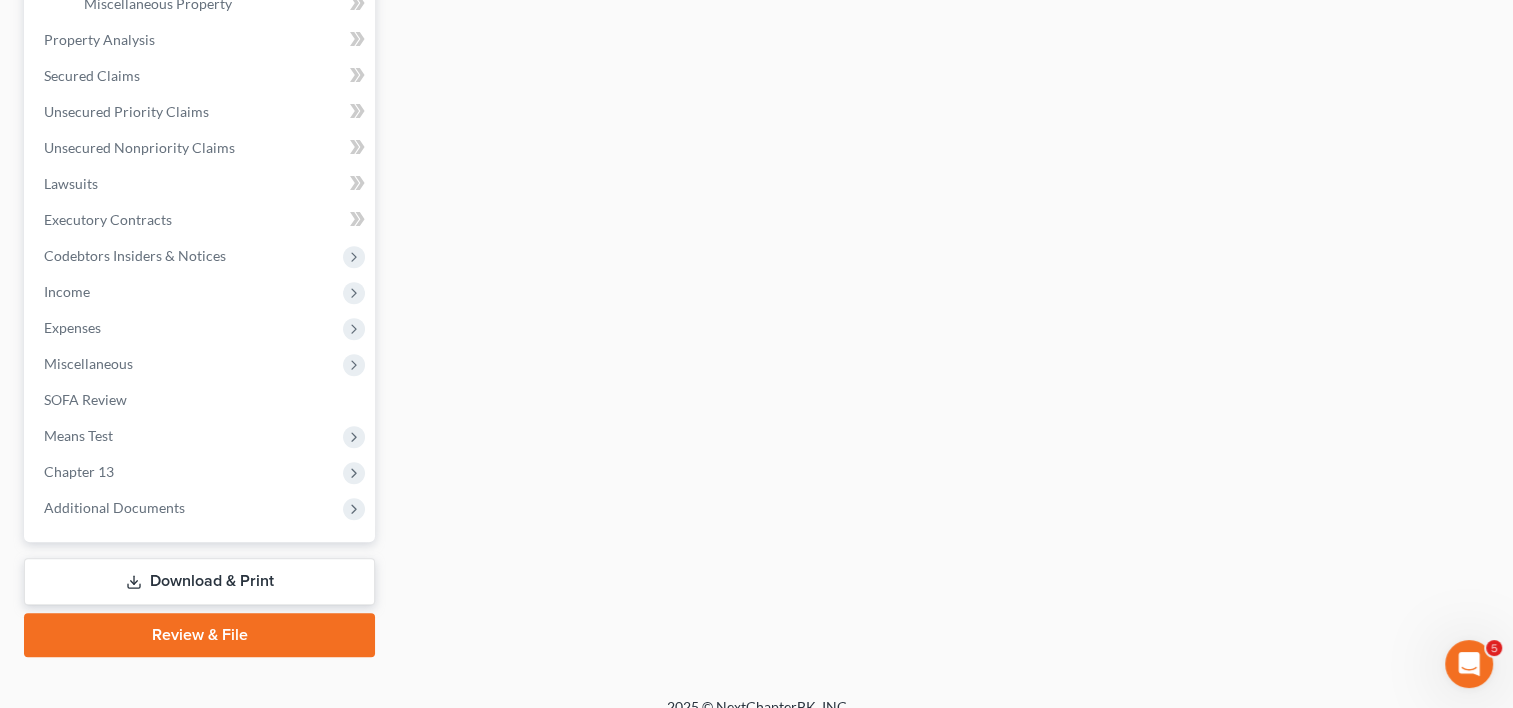 scroll, scrollTop: 749, scrollLeft: 0, axis: vertical 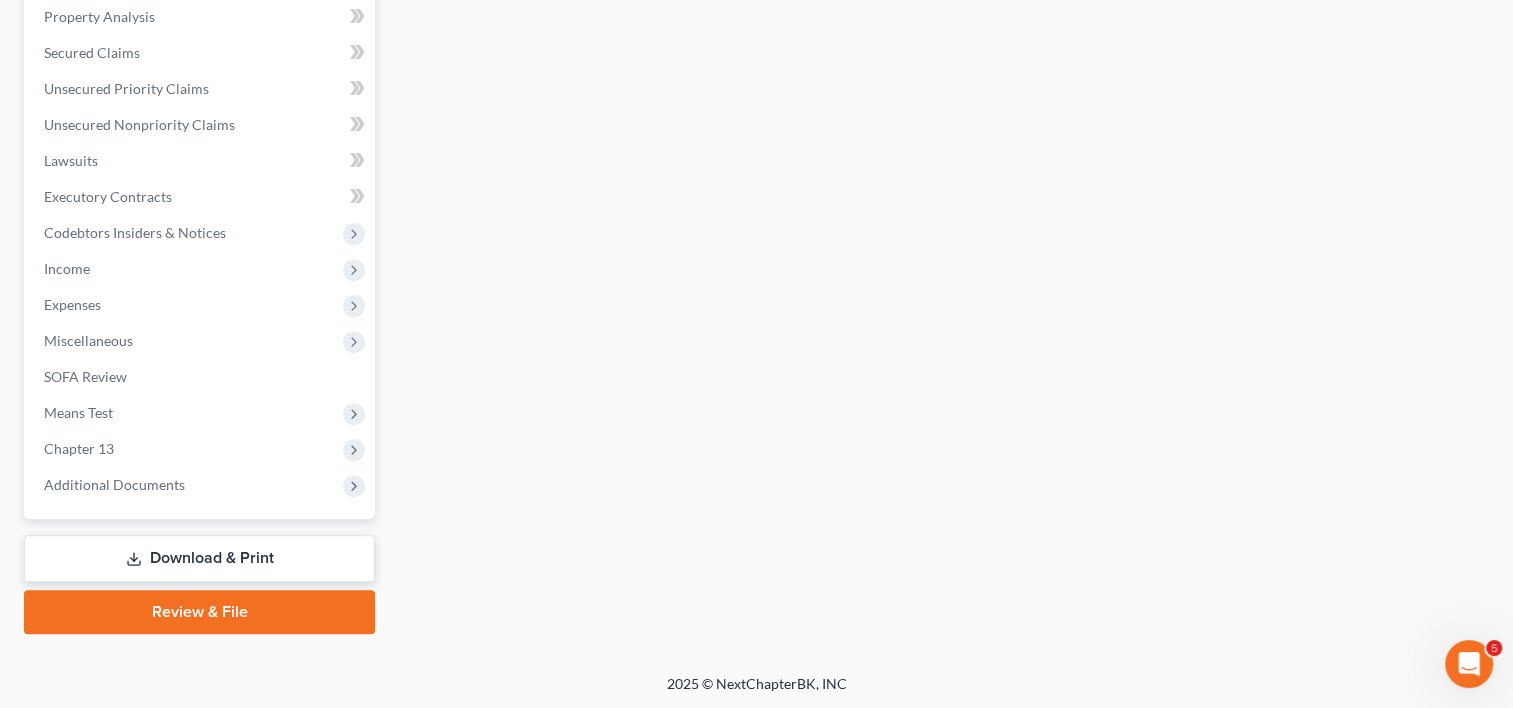 click on "Additional Documents" at bounding box center (201, 485) 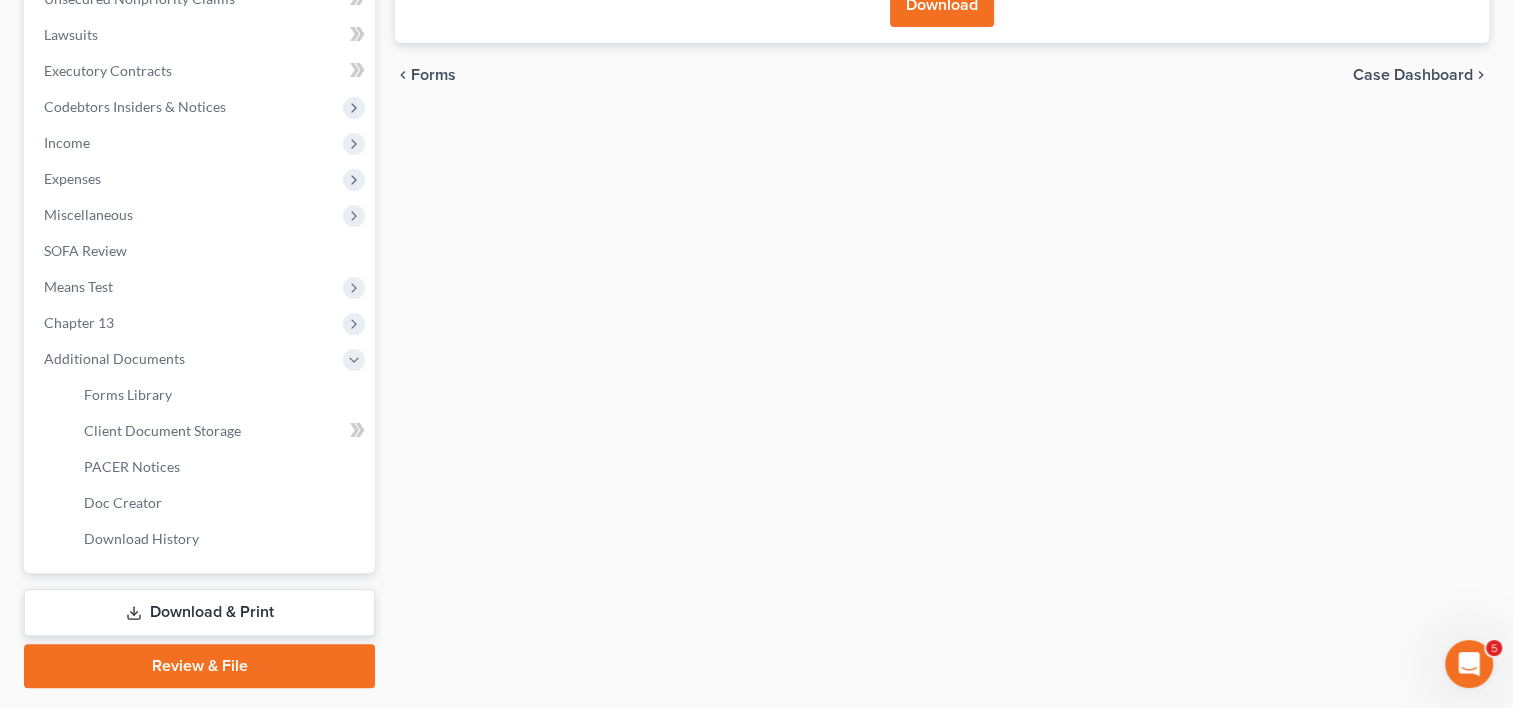 scroll, scrollTop: 389, scrollLeft: 0, axis: vertical 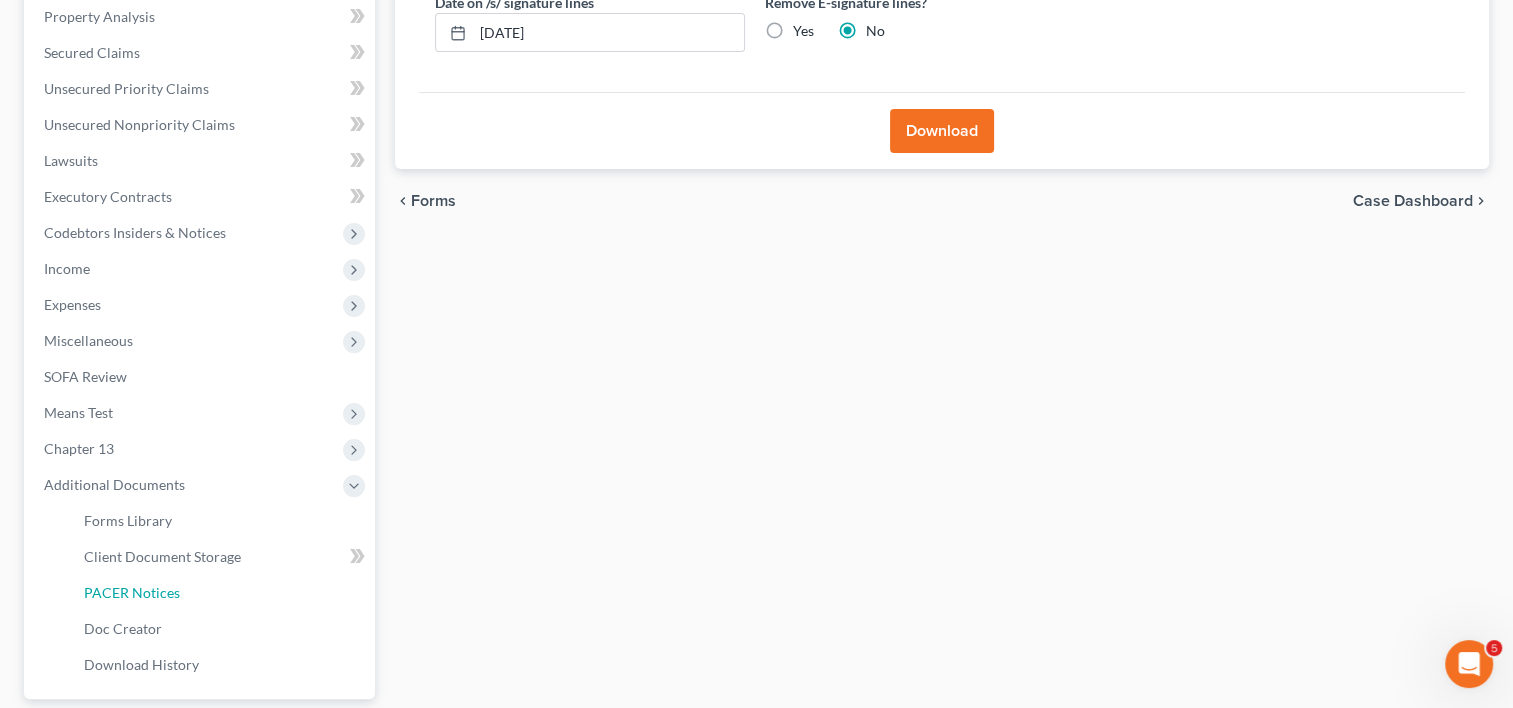 click on "PACER Notices" at bounding box center [221, 593] 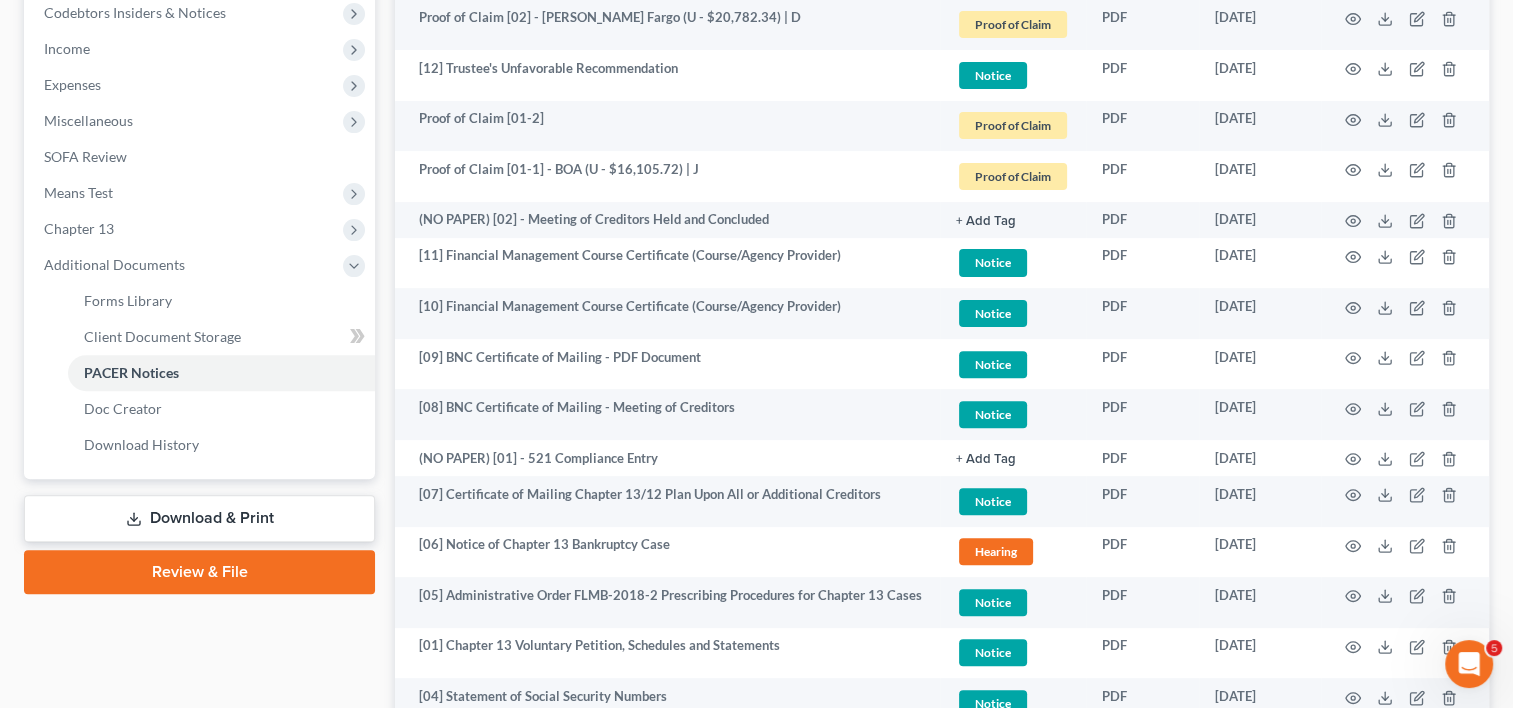 scroll, scrollTop: 886, scrollLeft: 0, axis: vertical 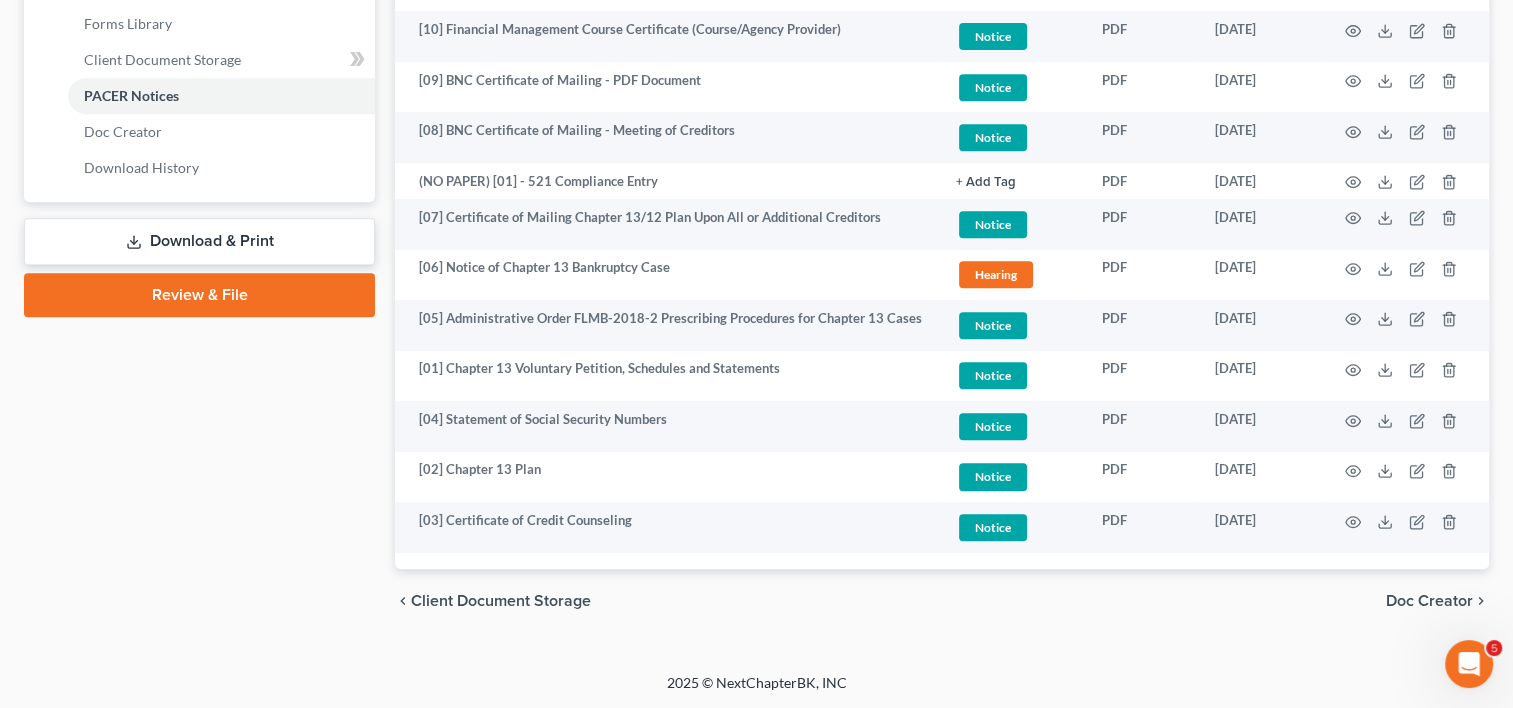 click on "[05] Administrative Order FLMB-2018-2 Prescribing Procedures for Chapter 13 Cases" at bounding box center [667, 325] 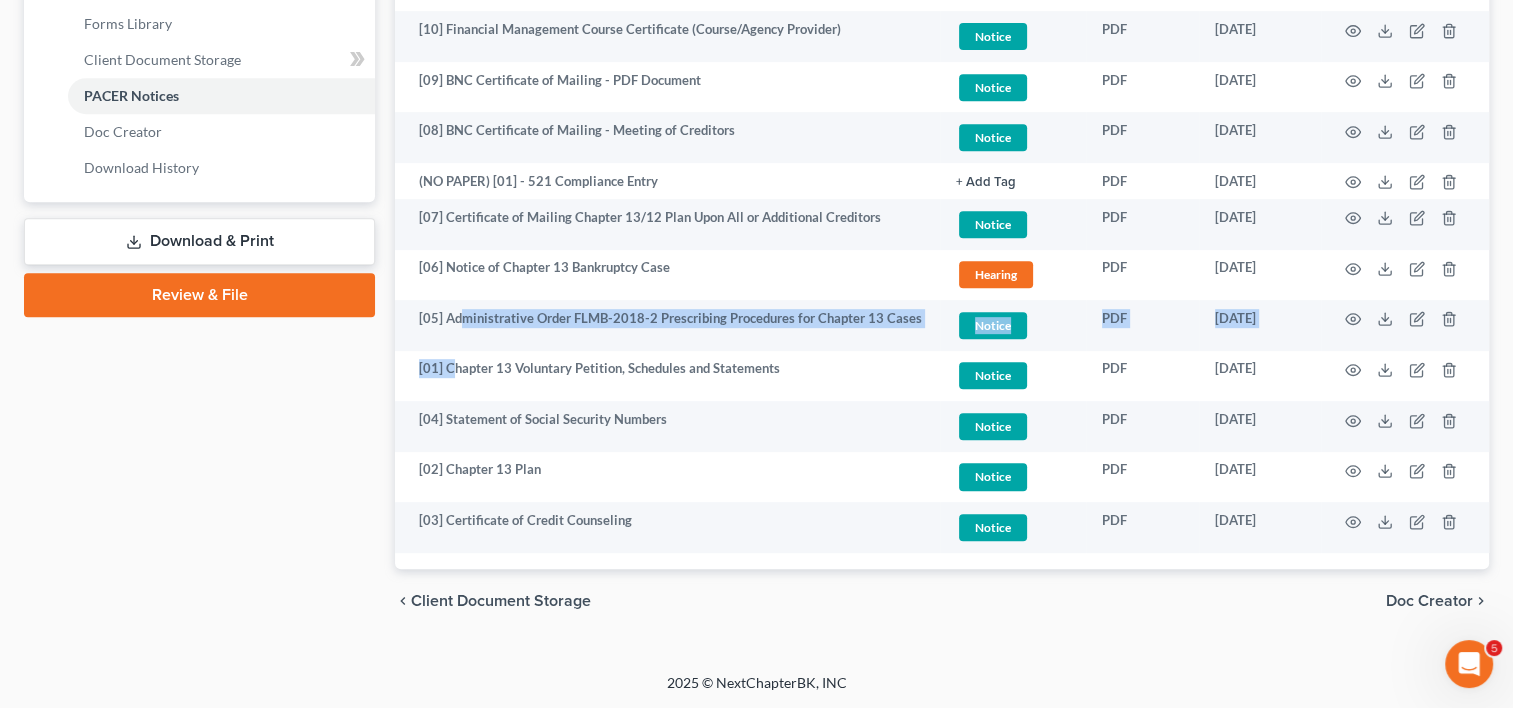 click on "Proof of Claim [03] - Jefferson Capital (U - $1,866.25) | C Proof of Claim + Add Tag Proof of Claim × Select an option or create one AP Bank Statements Client Questionnaire Fees and [MEDICAL_DATA] Agreement Hearing ID and SSN ID Front ID Rear Intake Doc. Lawsuit Mortgage Notice Paystubs Plan Proof of Claim SSN Tax Return Vehicle Registration PDF [DATE] [13] CHAP Pro Memo - Hearing Held Hearing + Add Tag Hearing × Select an option or create one AP Bank Statements Client Questionnaire Fees and [MEDICAL_DATA] Agreement Hearing ID and SSN ID Front ID Rear Intake Doc. Lawsuit Mortgage Notice Paystubs Plan Proof of Claim SSN Tax Return Vehicle Registration PDF [DATE] Proof of Claim [02] - [PERSON_NAME] Fargo (U - $20,782.34) | D Proof of Claim + Add Tag Proof of Claim × Select an option or create one AP Bank Statements Client Questionnaire Fees and [MEDICAL_DATA] Agreement Hearing ID and SSN ID Front ID Rear Intake Doc. Lawsuit Mortgage Notice Paystubs Plan Proof of Claim SSN Tax Return Vehicle Registration PDF [DATE] Notice" at bounding box center (942, 86) 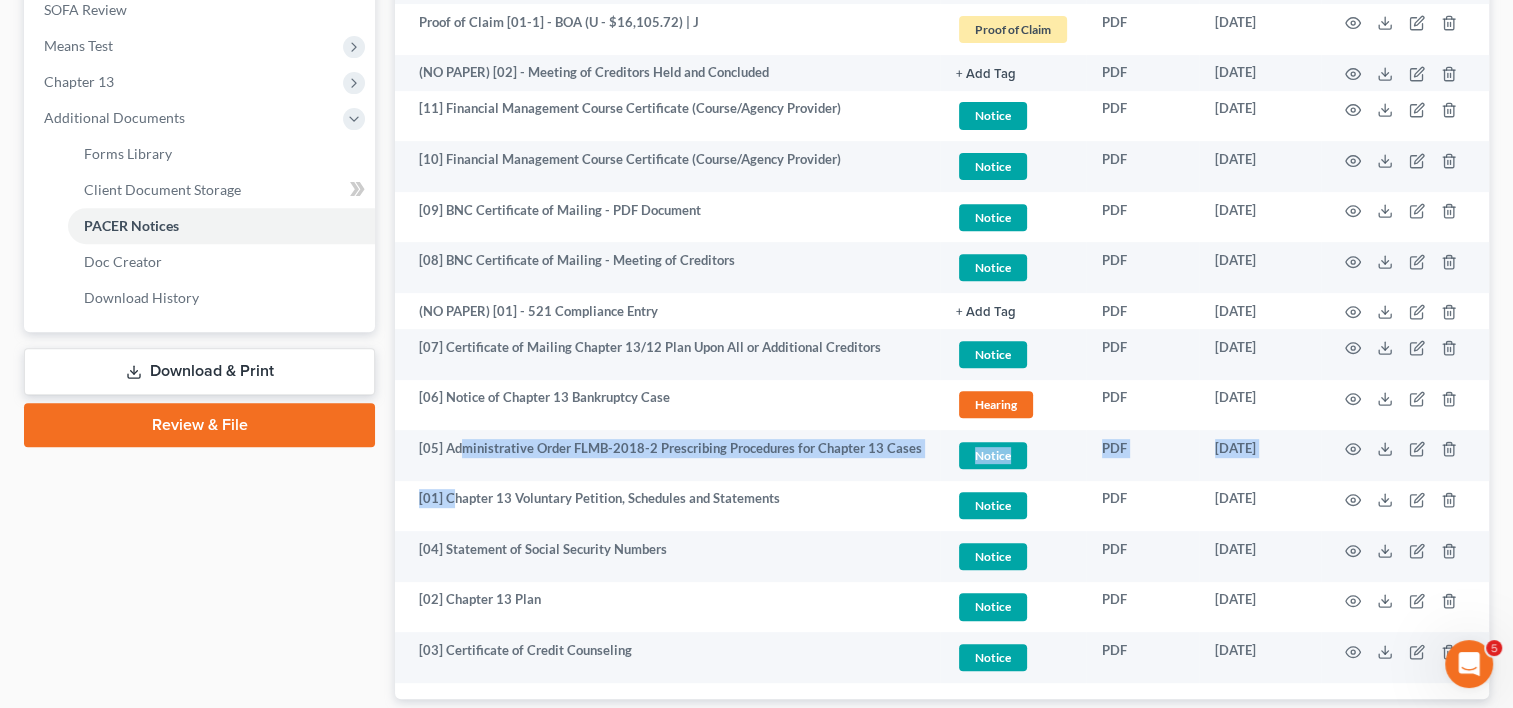 scroll, scrollTop: 720, scrollLeft: 0, axis: vertical 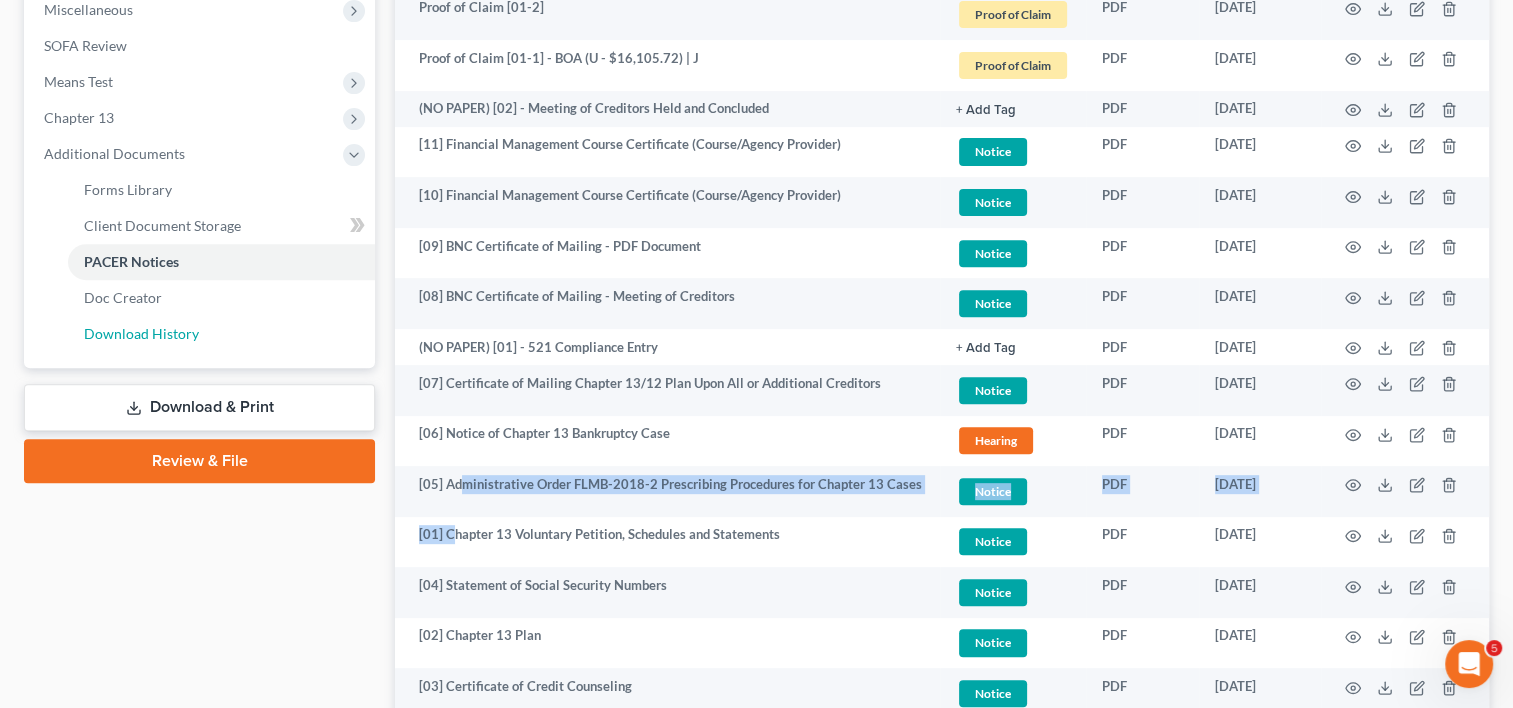 click on "Download History" at bounding box center (221, 334) 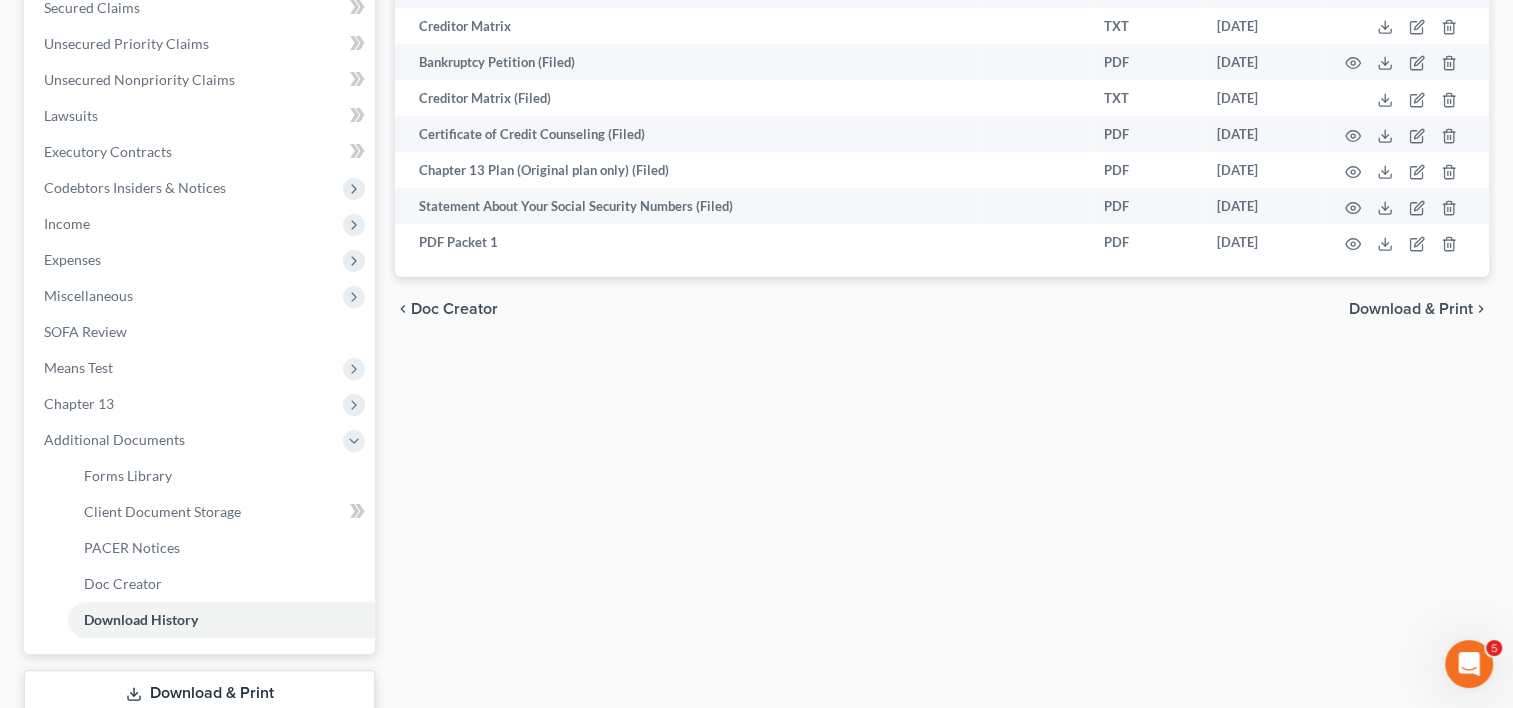scroll, scrollTop: 569, scrollLeft: 0, axis: vertical 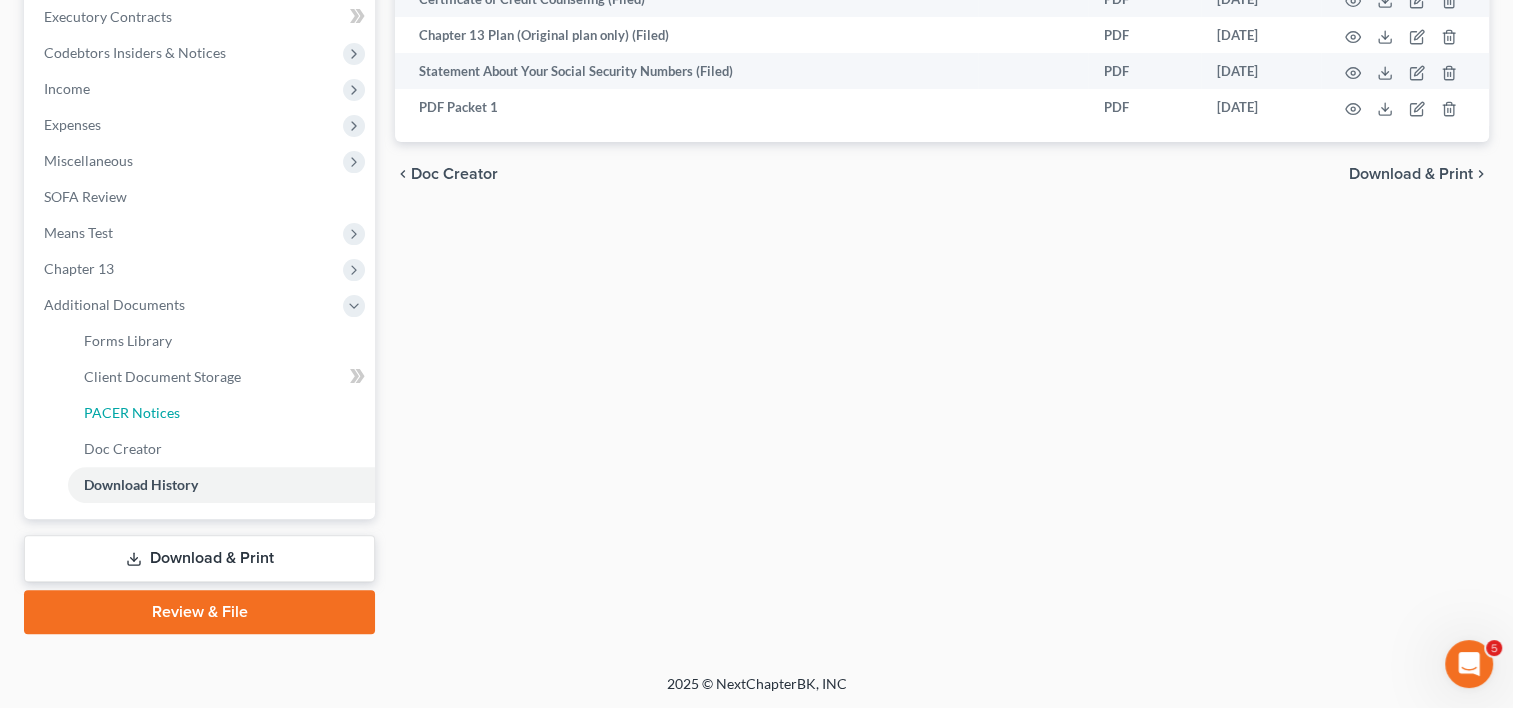 click on "PACER Notices" at bounding box center (221, 413) 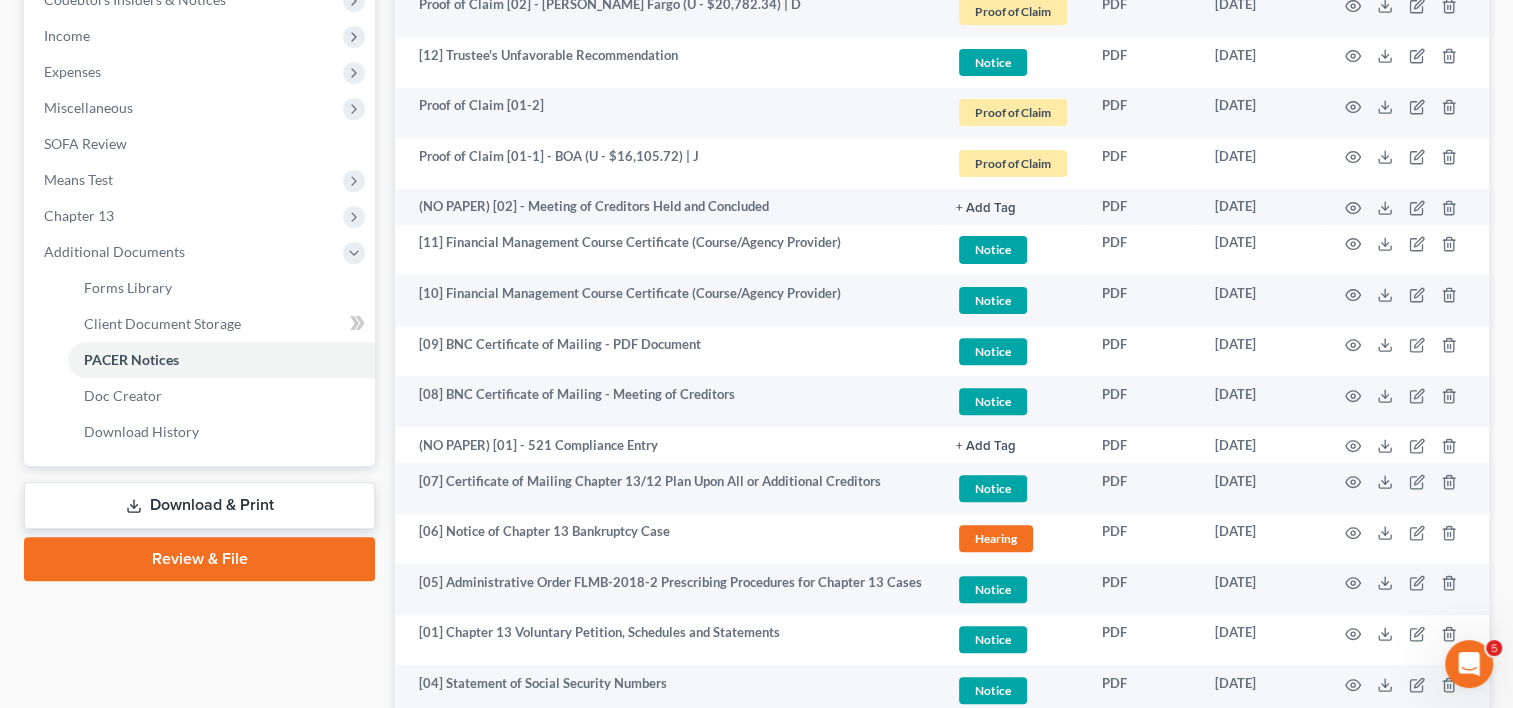 scroll, scrollTop: 886, scrollLeft: 0, axis: vertical 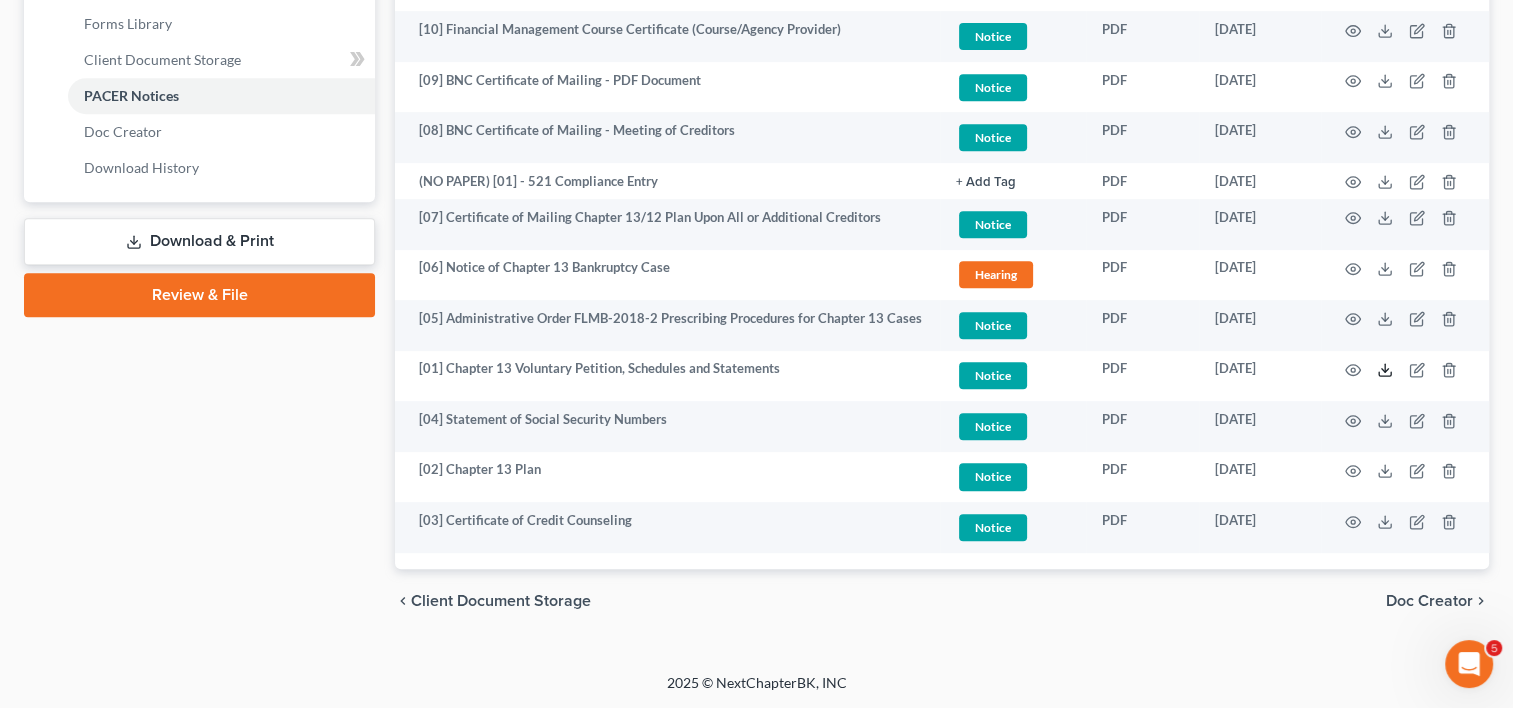 click 